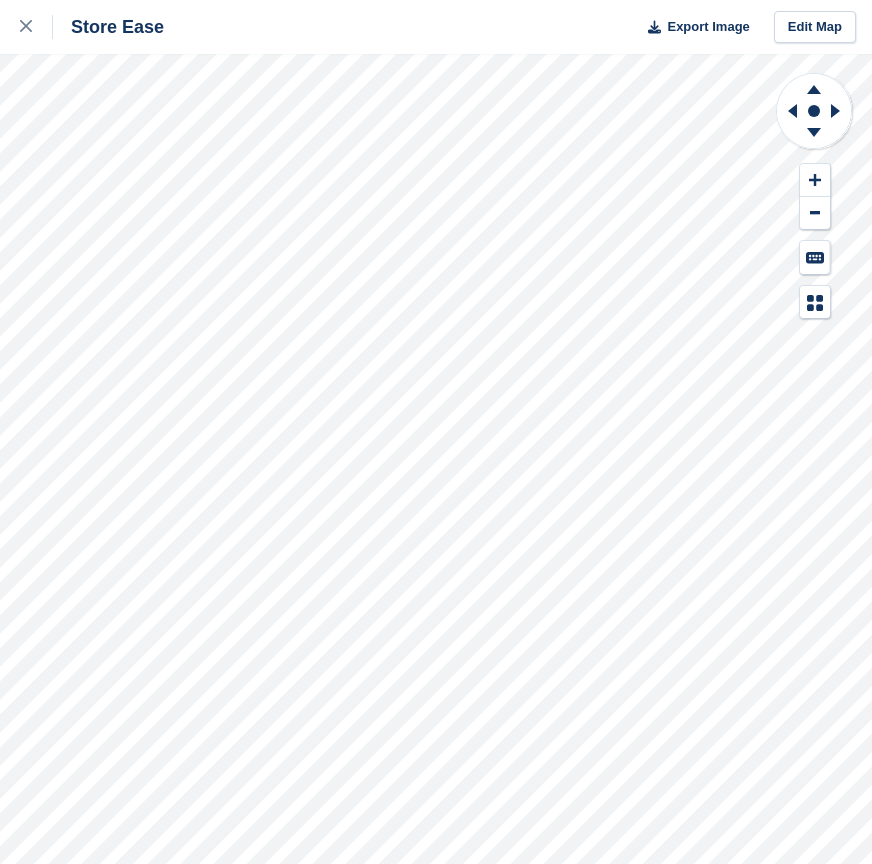 scroll, scrollTop: 0, scrollLeft: 0, axis: both 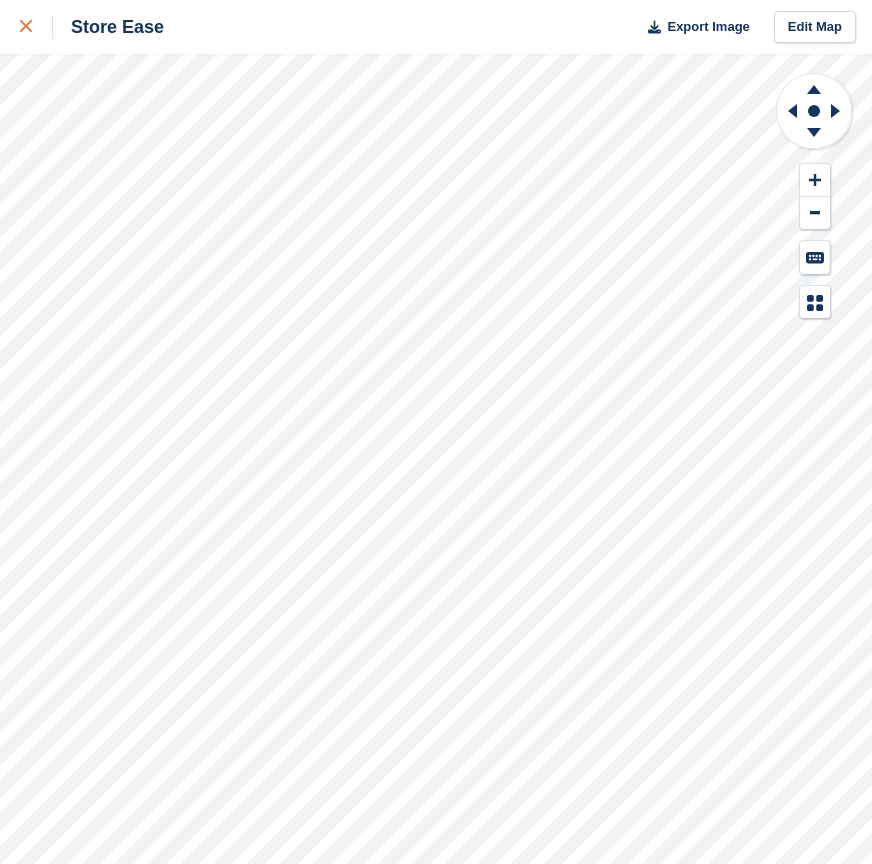 click at bounding box center [26, 27] 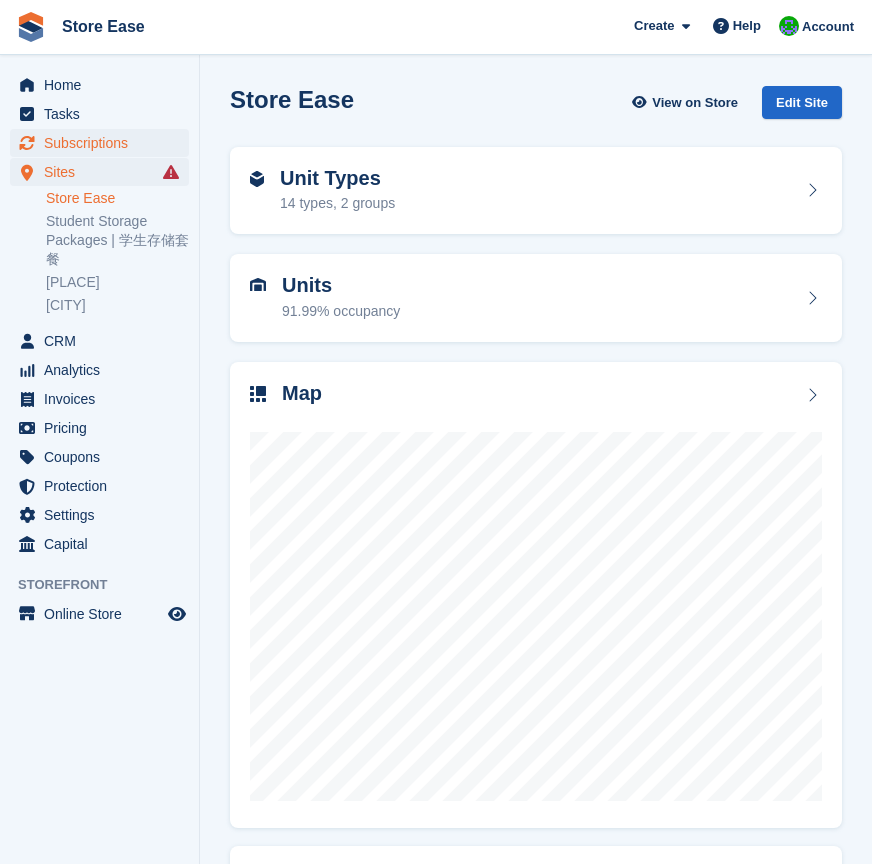 scroll, scrollTop: 0, scrollLeft: 0, axis: both 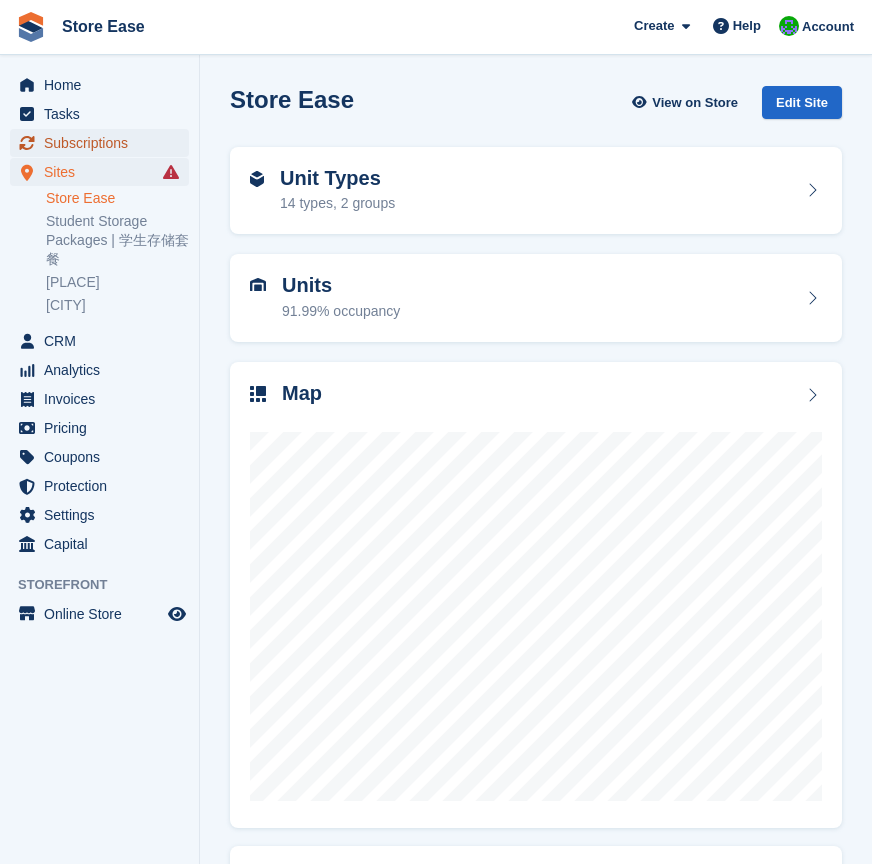 click on "Subscriptions" at bounding box center [104, 143] 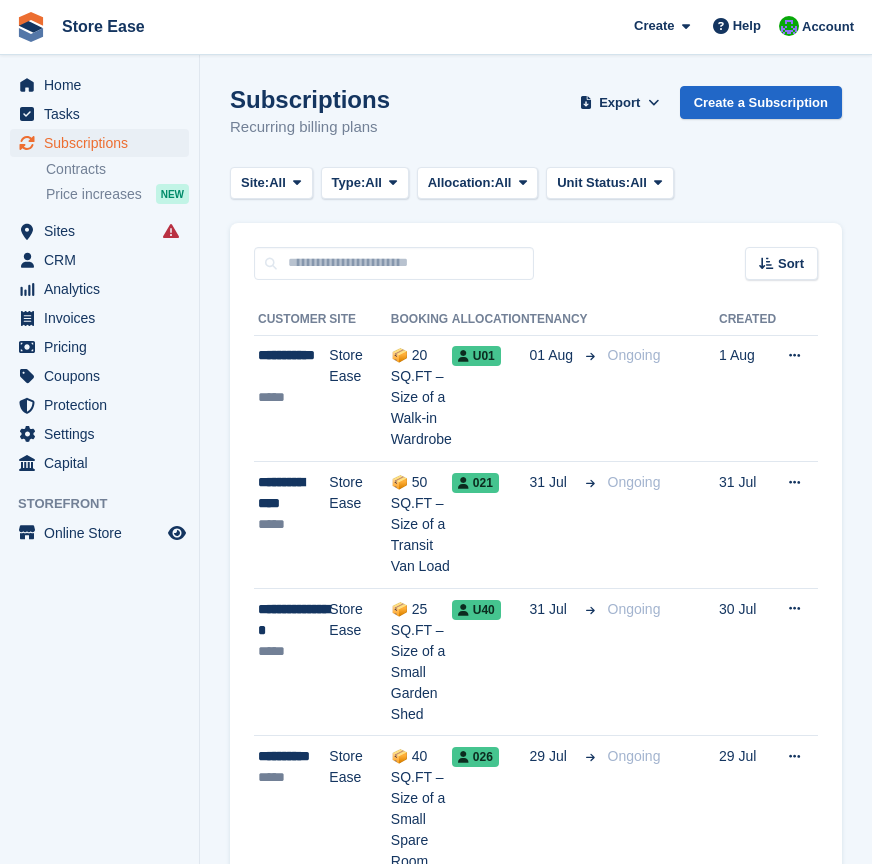 scroll, scrollTop: 0, scrollLeft: 0, axis: both 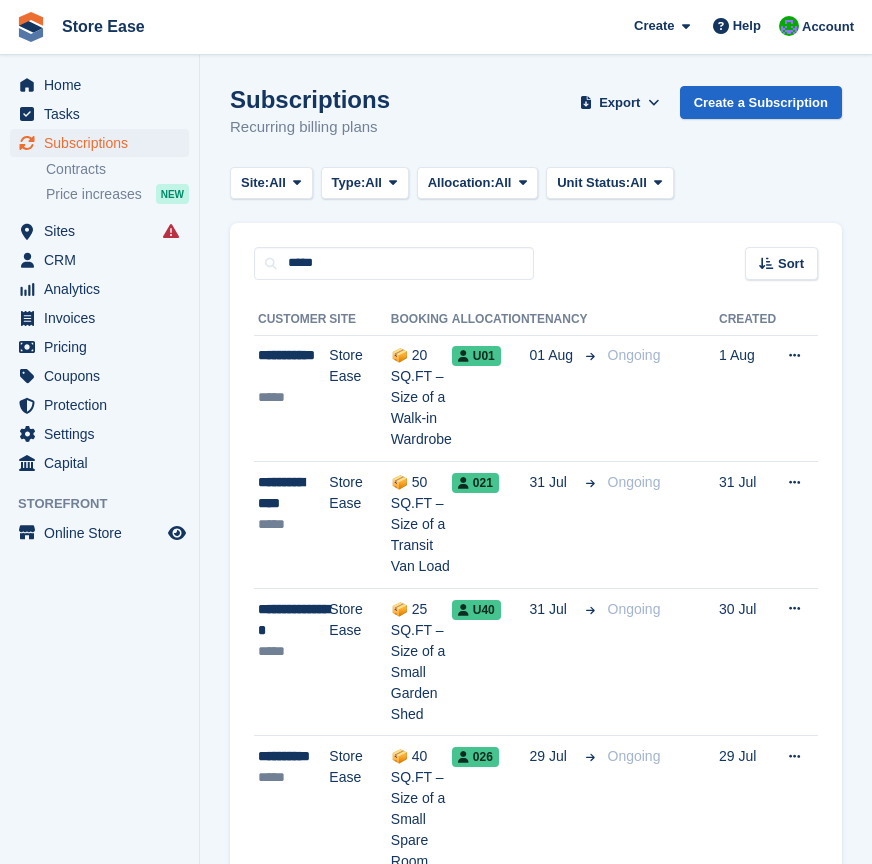 type on "*****" 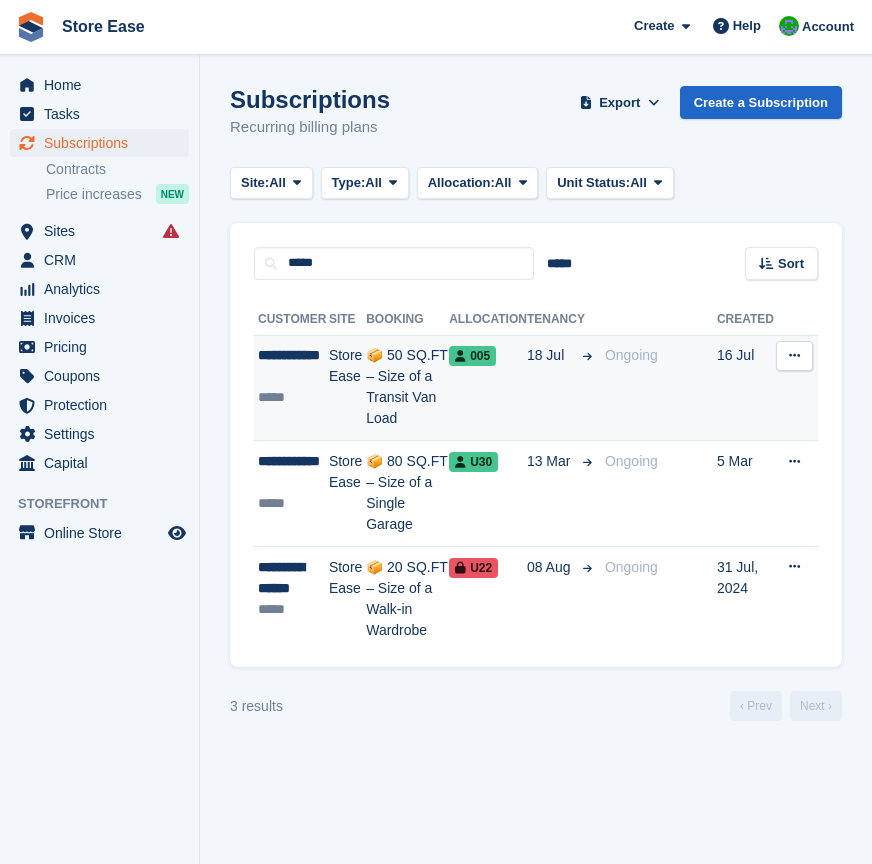 click on "**********" at bounding box center [293, 366] 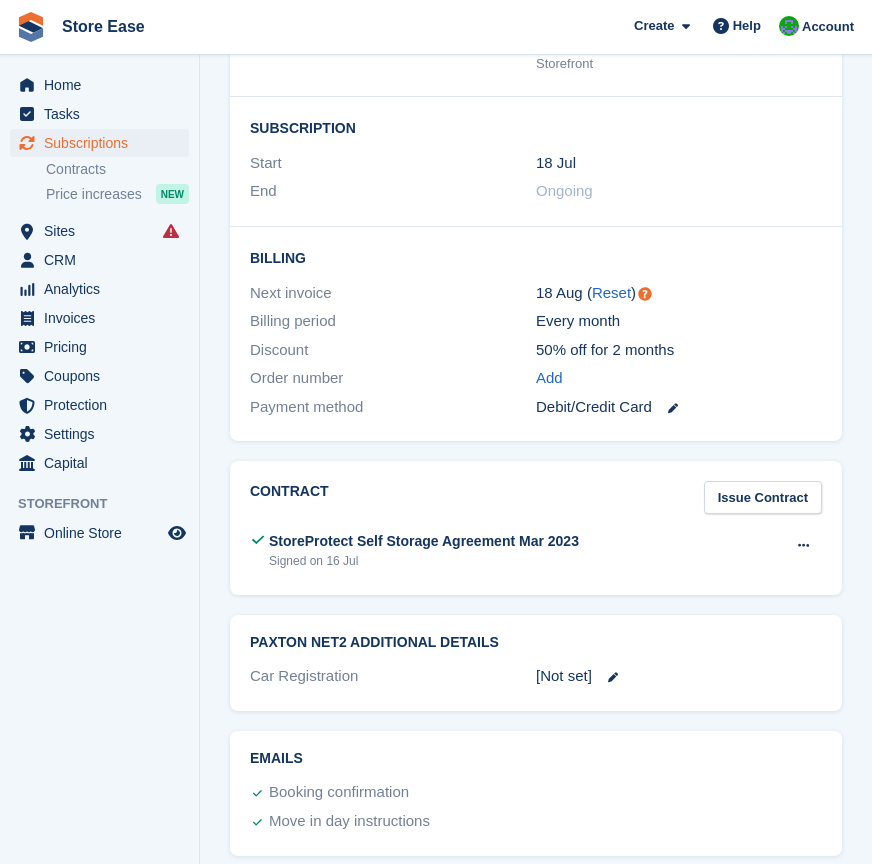 scroll, scrollTop: 2100, scrollLeft: 0, axis: vertical 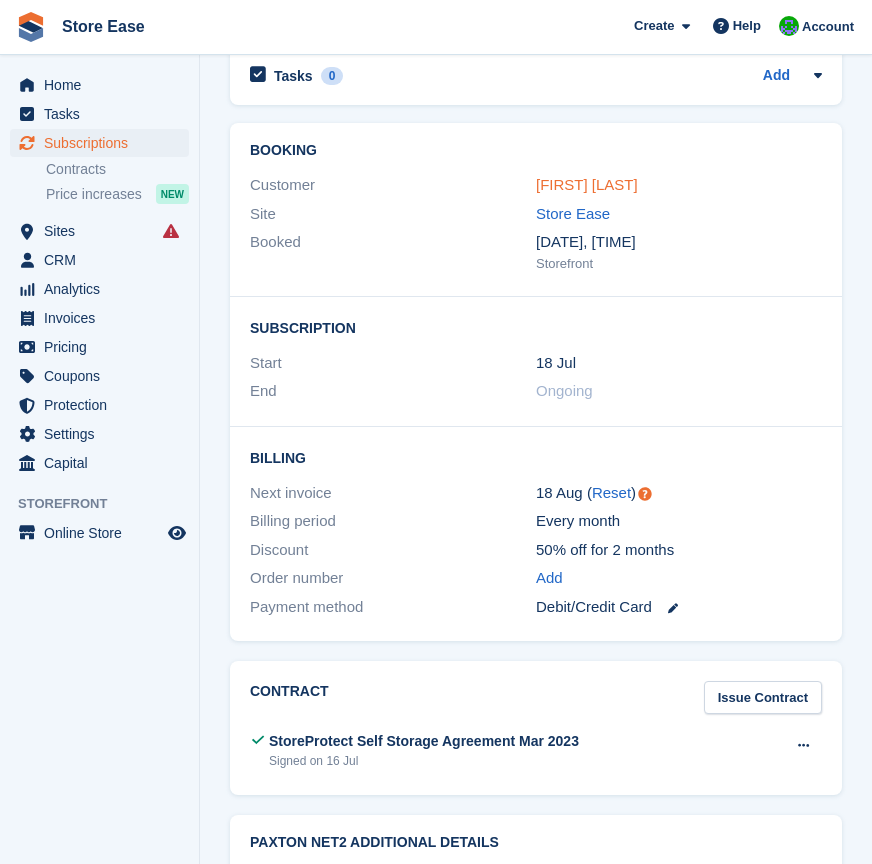 click on "[FIRST] [LAST]" at bounding box center [587, 184] 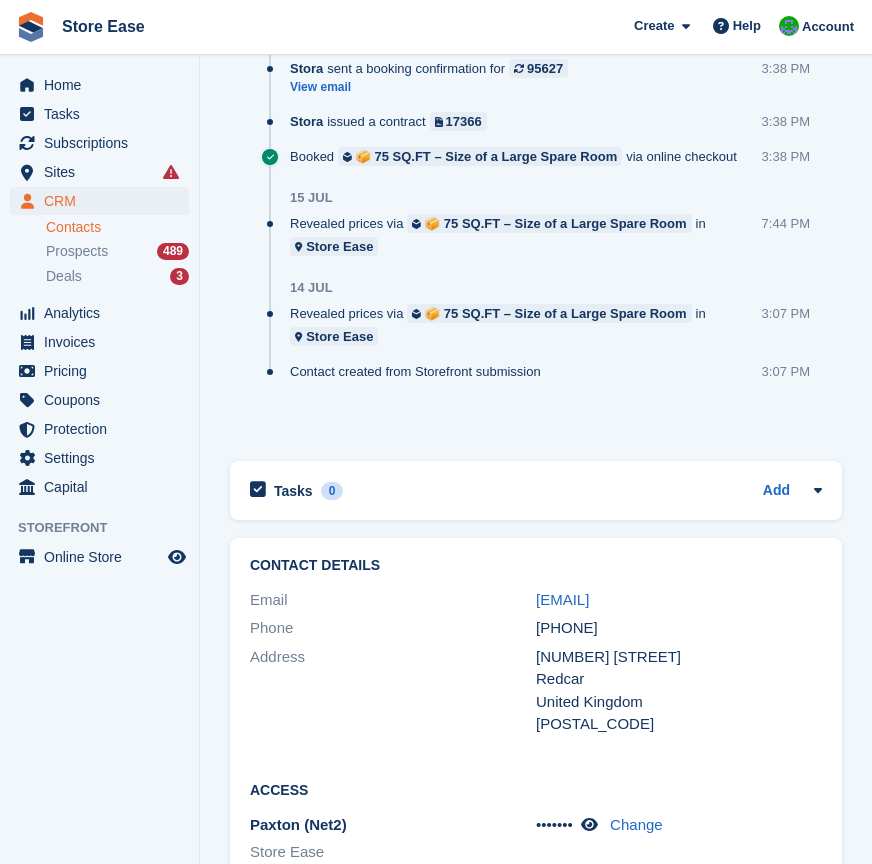 scroll, scrollTop: 2100, scrollLeft: 0, axis: vertical 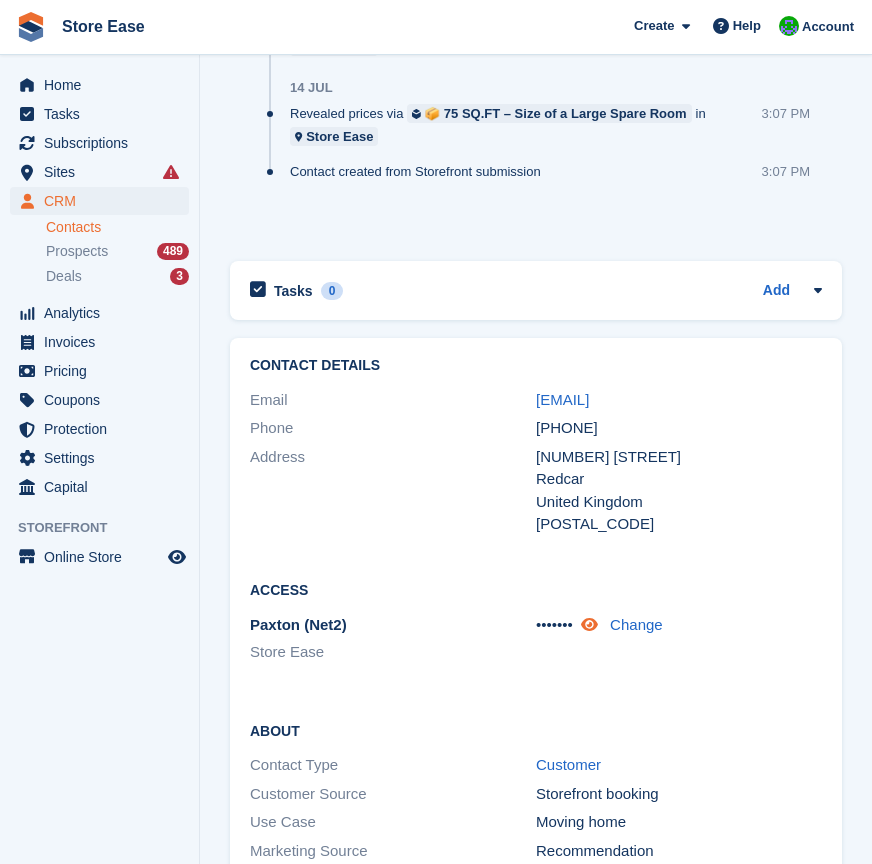 click at bounding box center (589, 624) 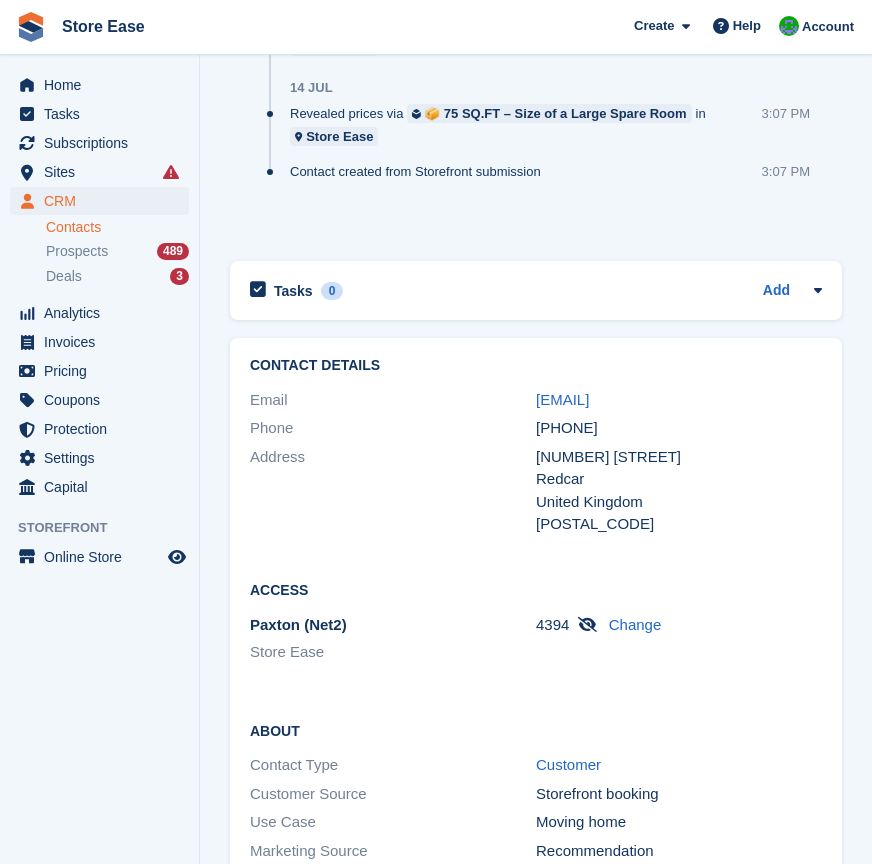 click on "Address" at bounding box center [393, 491] 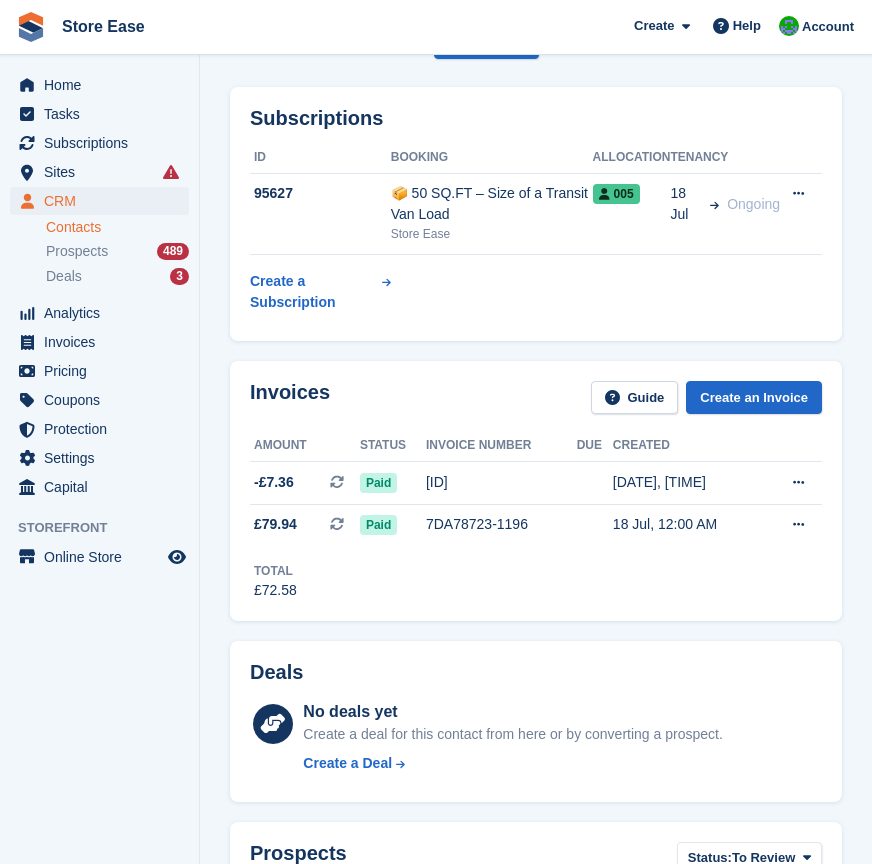 scroll, scrollTop: 0, scrollLeft: 0, axis: both 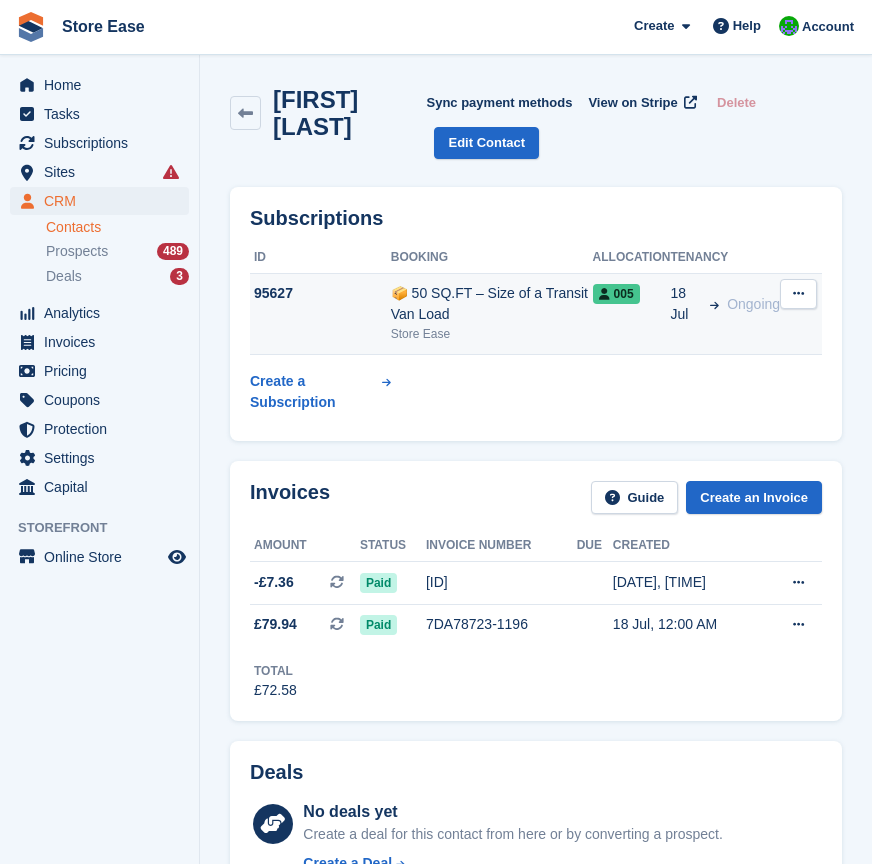 click at bounding box center (798, 293) 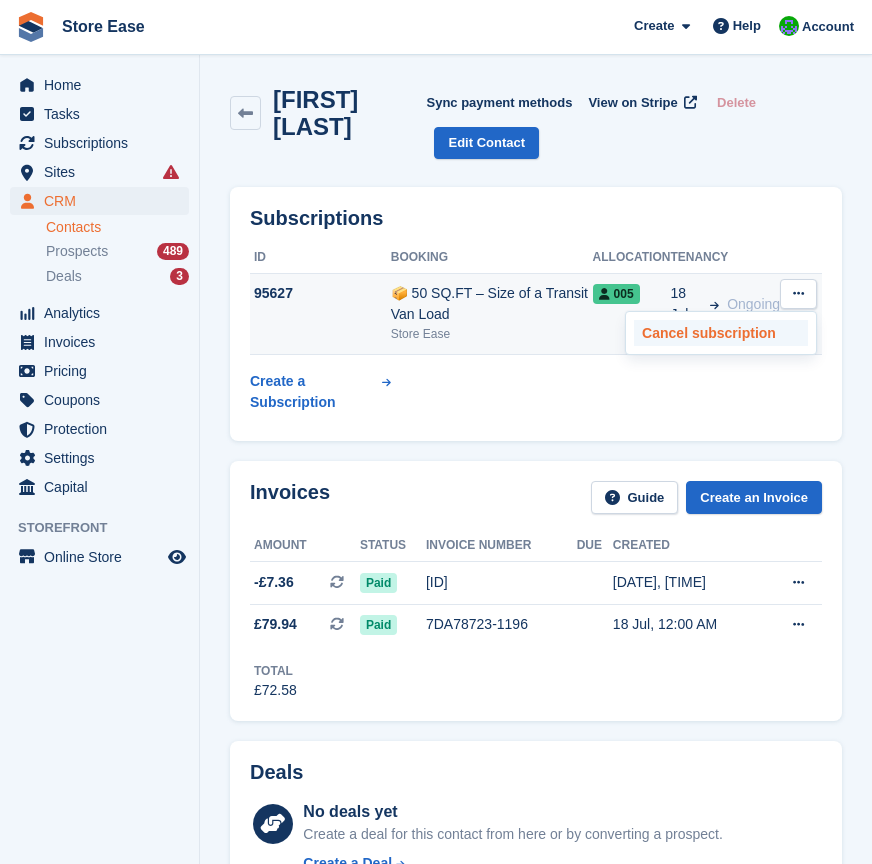 click on "Cancel subscription" at bounding box center [721, 333] 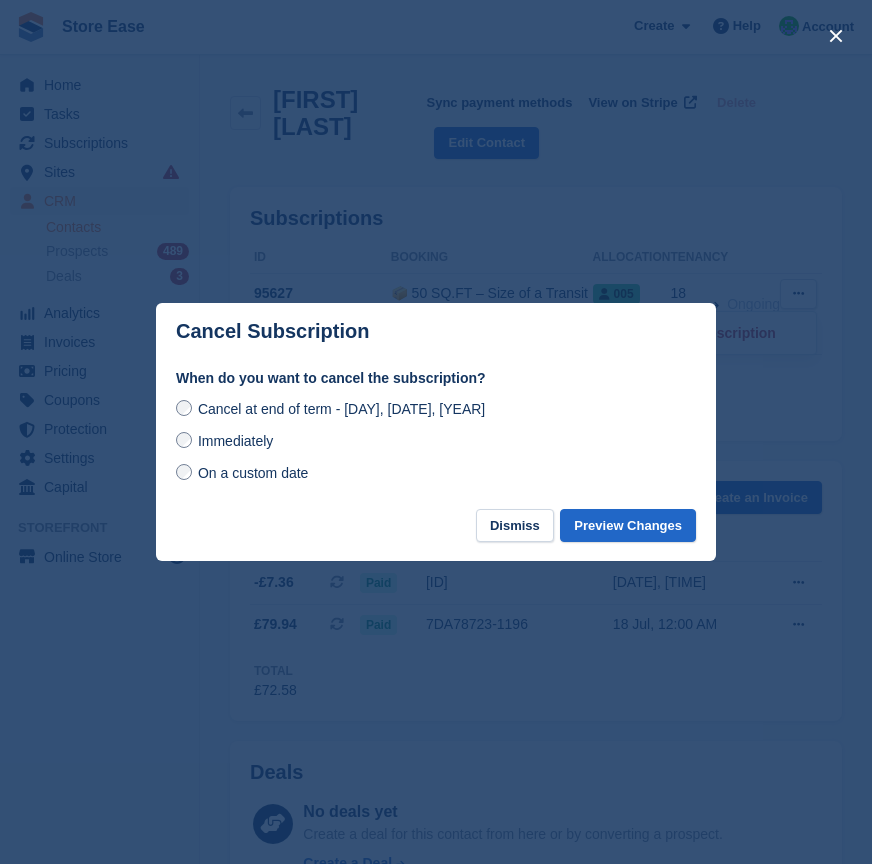 click on "Immediately" at bounding box center [235, 441] 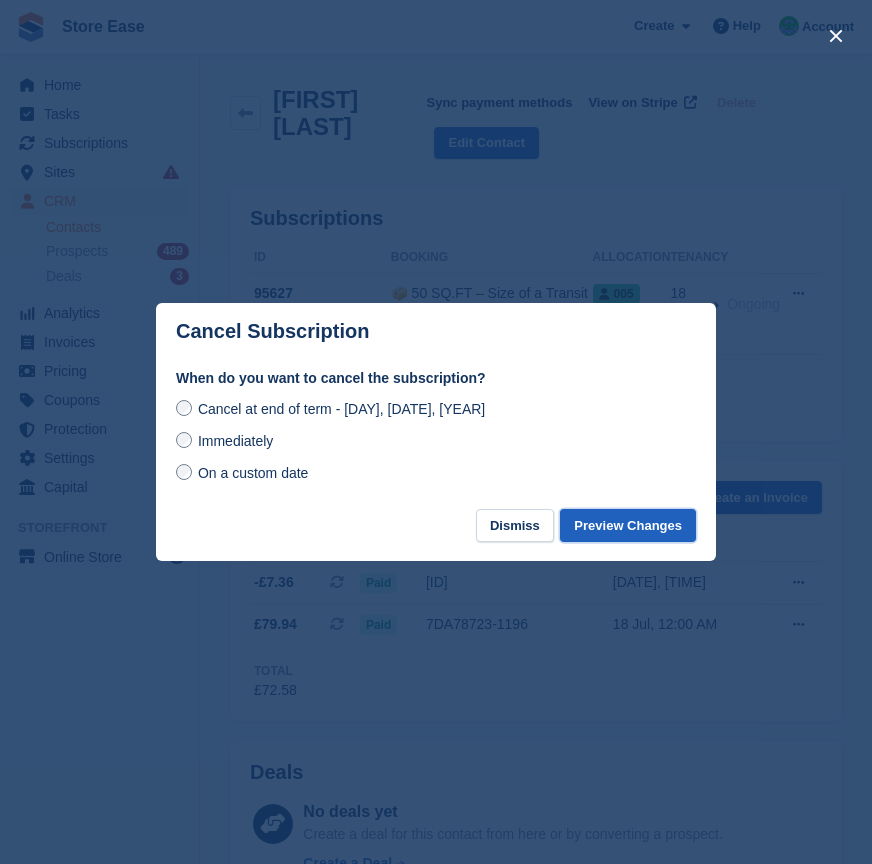 click on "Preview Changes" at bounding box center (628, 525) 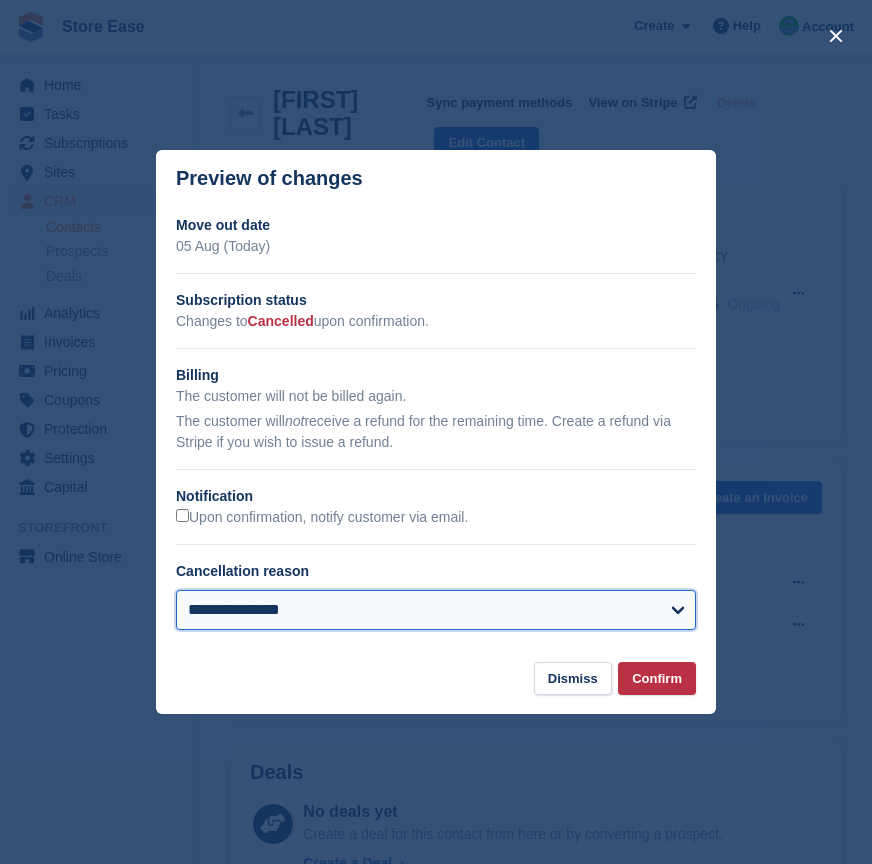 click on "**********" at bounding box center (436, 610) 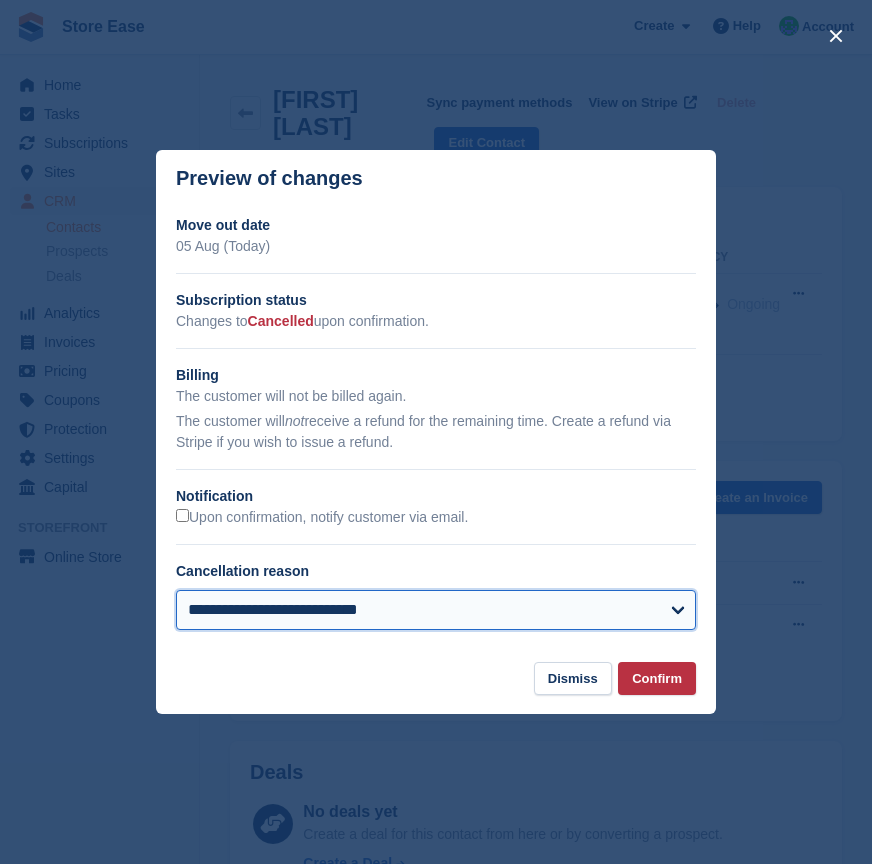 click on "**********" at bounding box center [436, 610] 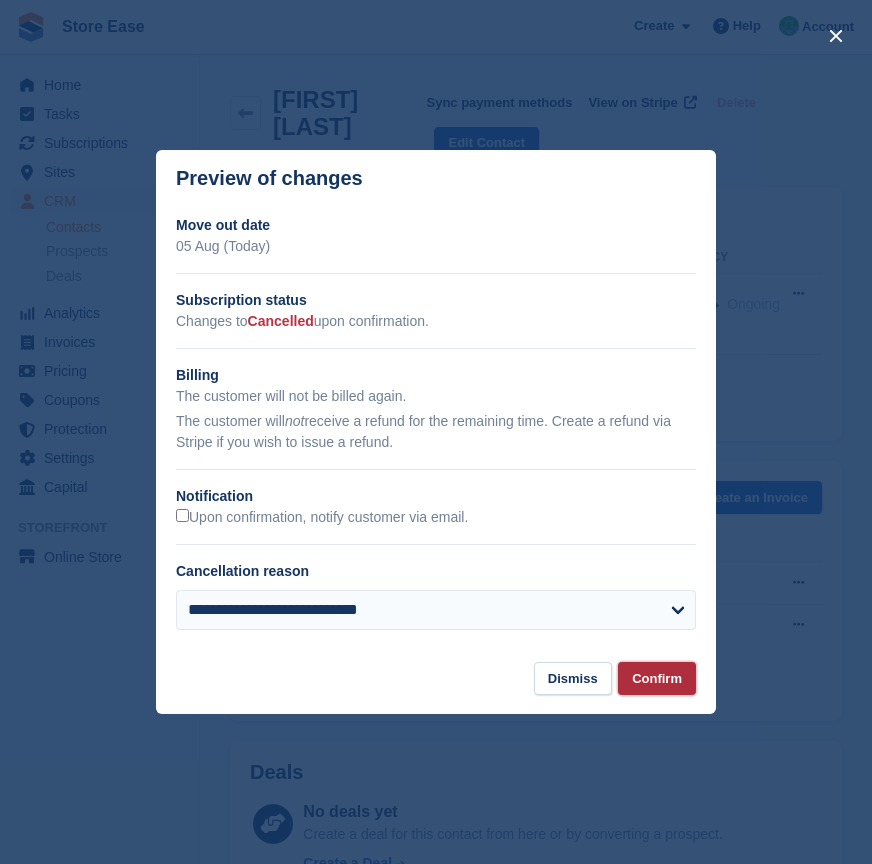 click on "Confirm" at bounding box center [657, 678] 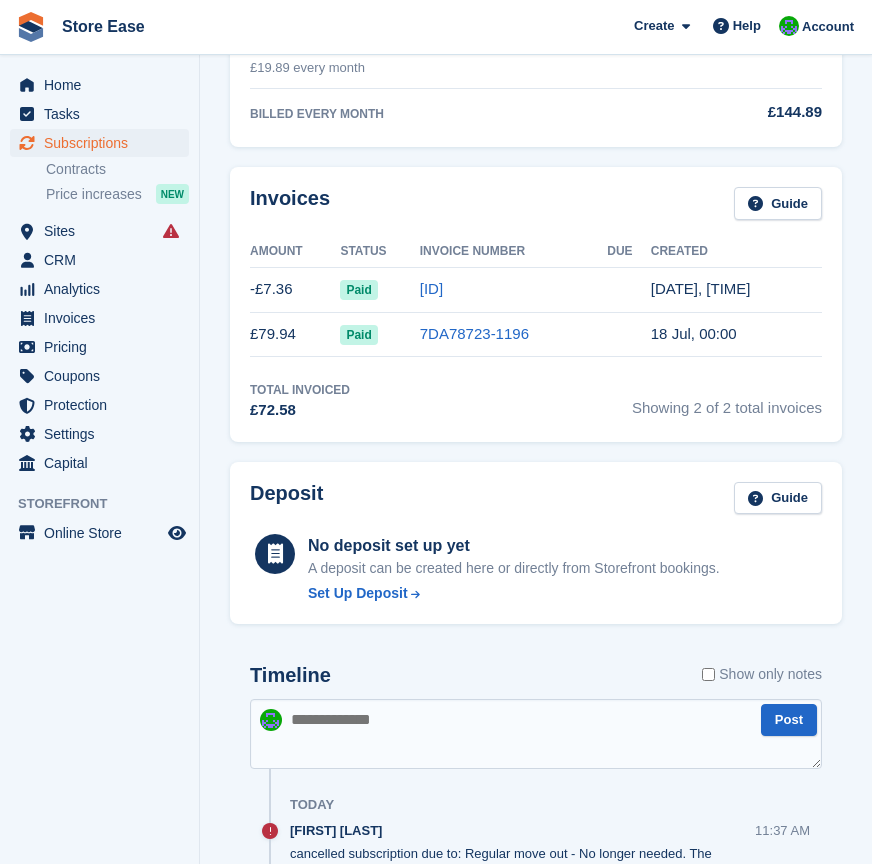 scroll, scrollTop: 0, scrollLeft: 0, axis: both 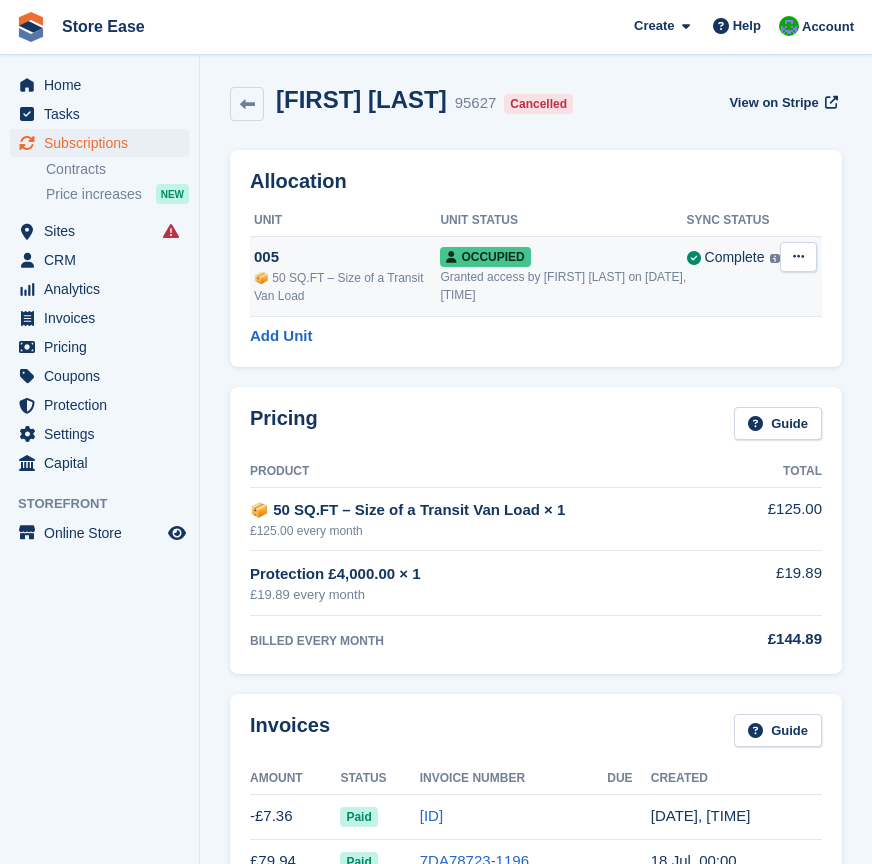 click on "📦 50 SQ.FT – Size of a Transit Van Load" at bounding box center [347, 287] 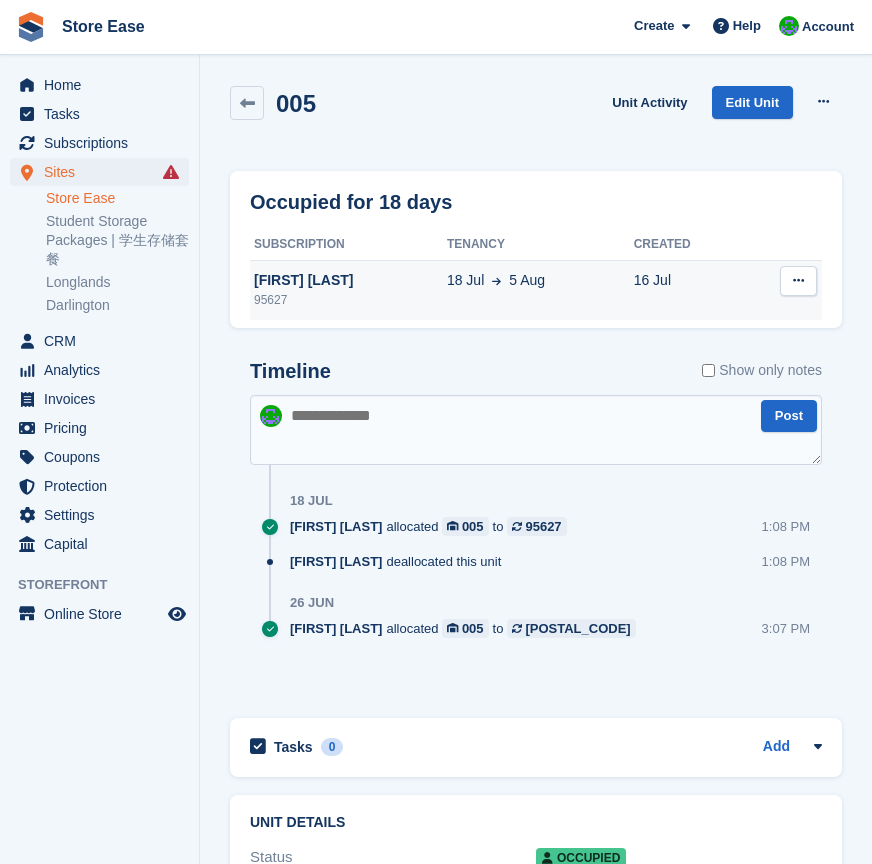 scroll, scrollTop: 0, scrollLeft: 0, axis: both 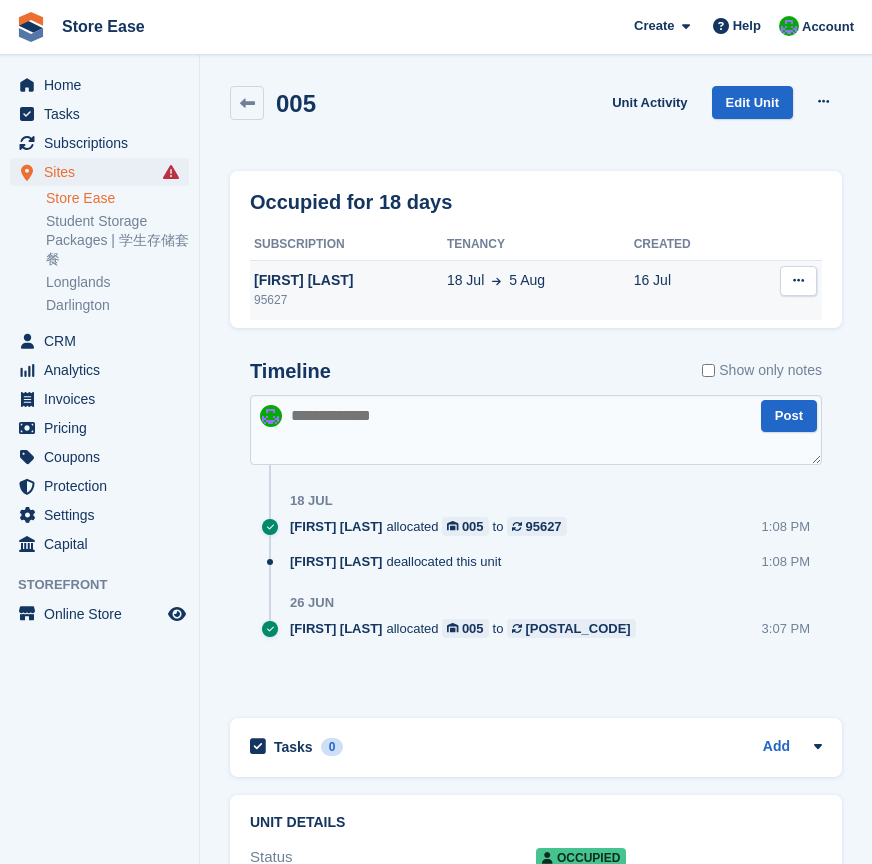 click at bounding box center (798, 280) 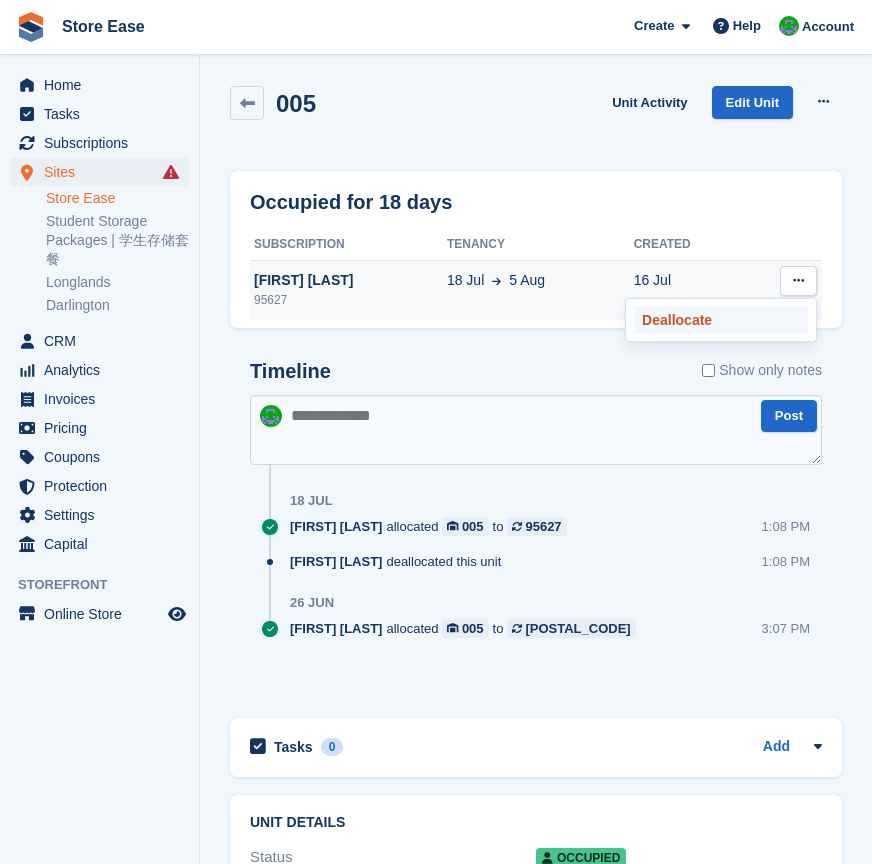 click on "Deallocate" at bounding box center [721, 320] 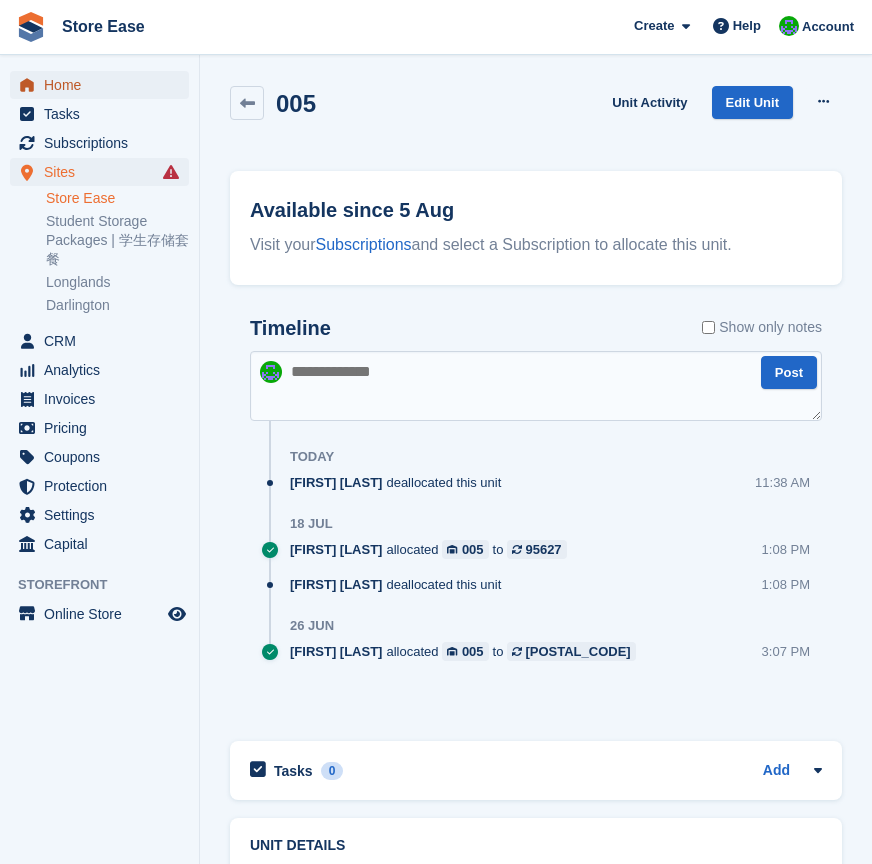 click on "Home" at bounding box center (99, 85) 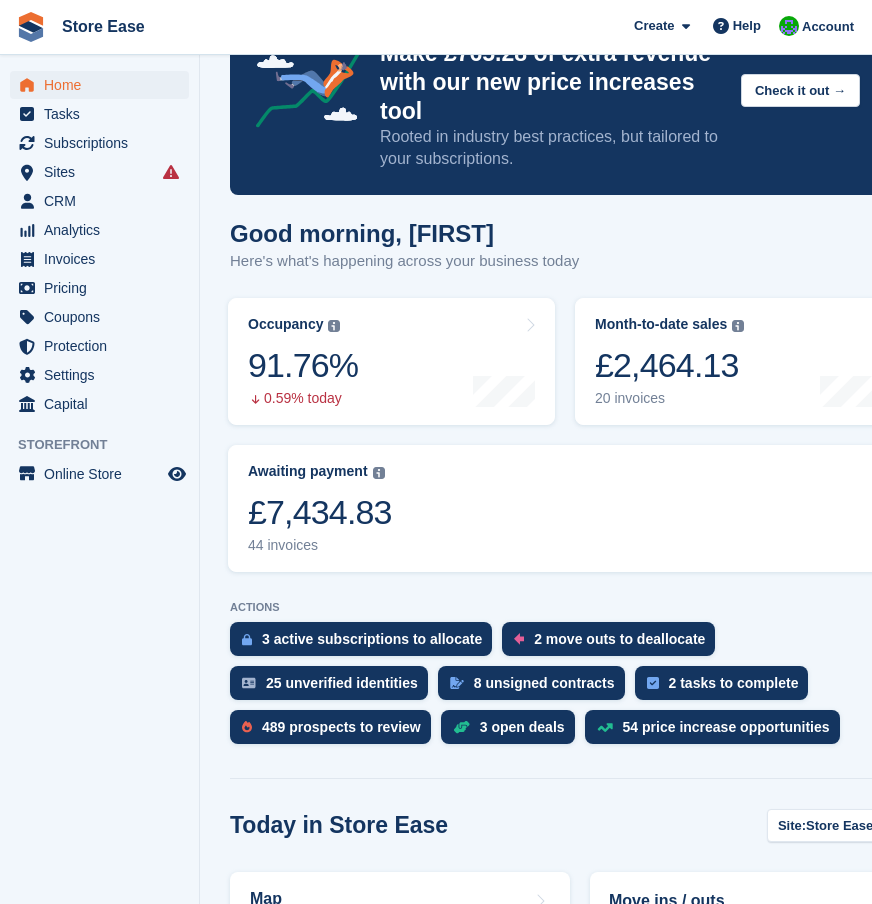 scroll, scrollTop: 500, scrollLeft: 0, axis: vertical 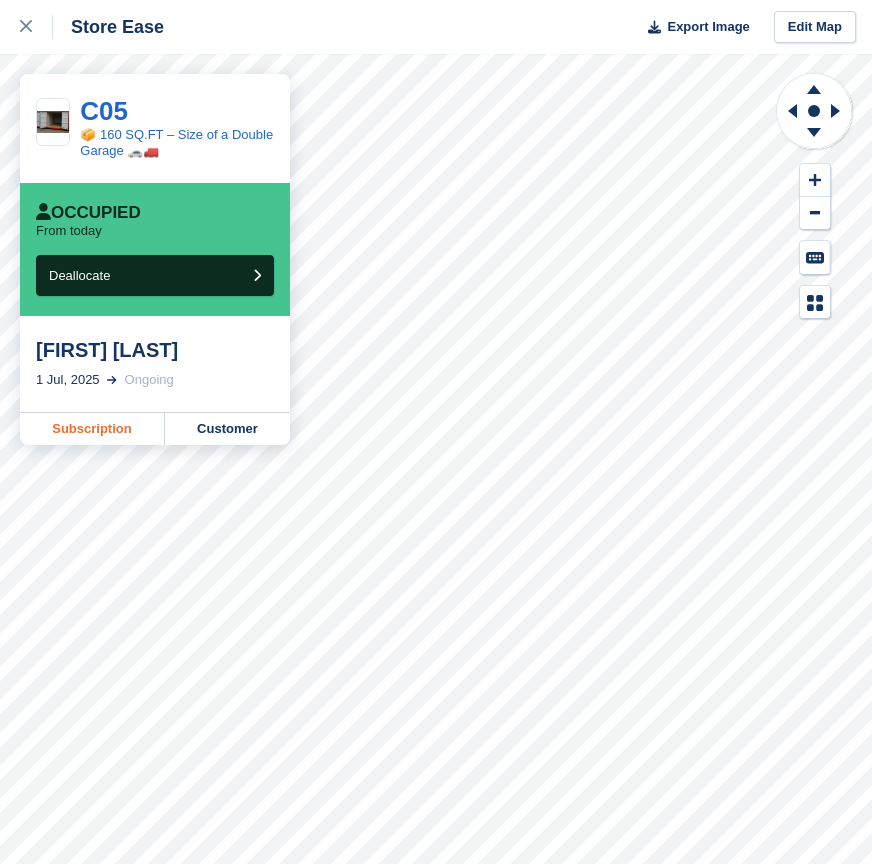 click on "Subscription" at bounding box center (92, 429) 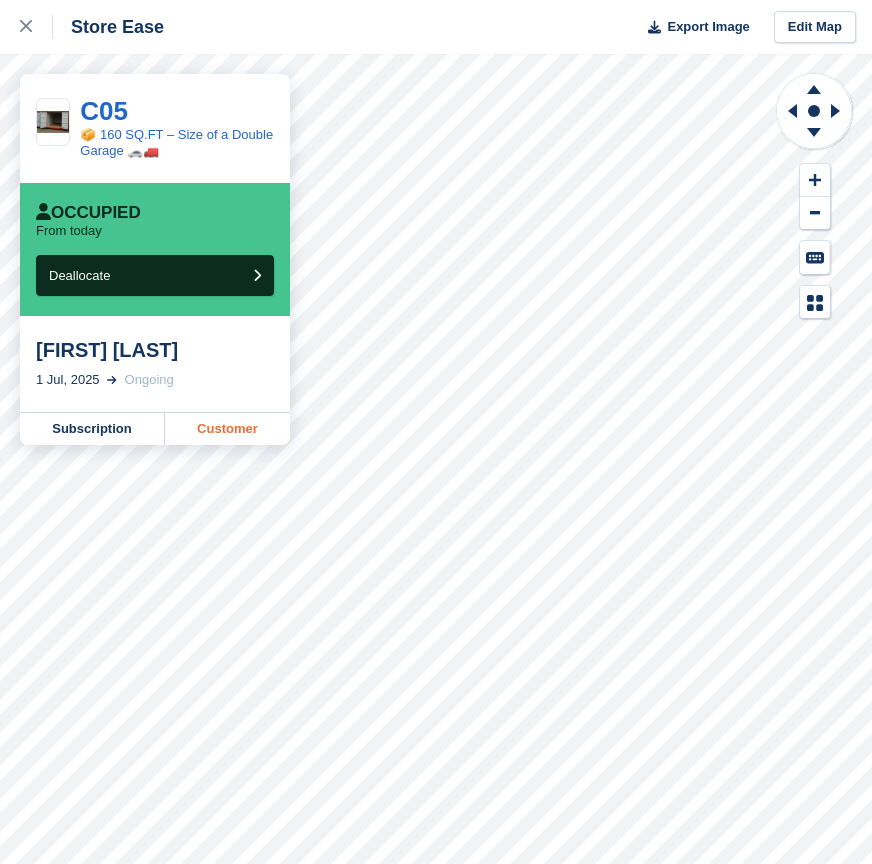click on "Customer" at bounding box center (227, 429) 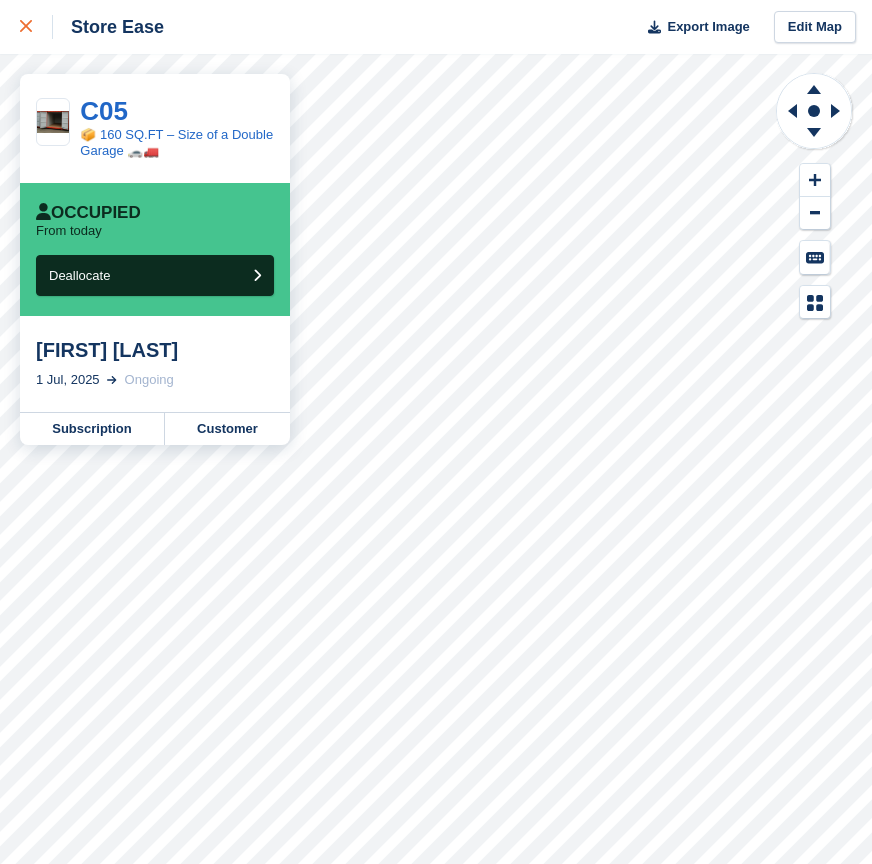 click 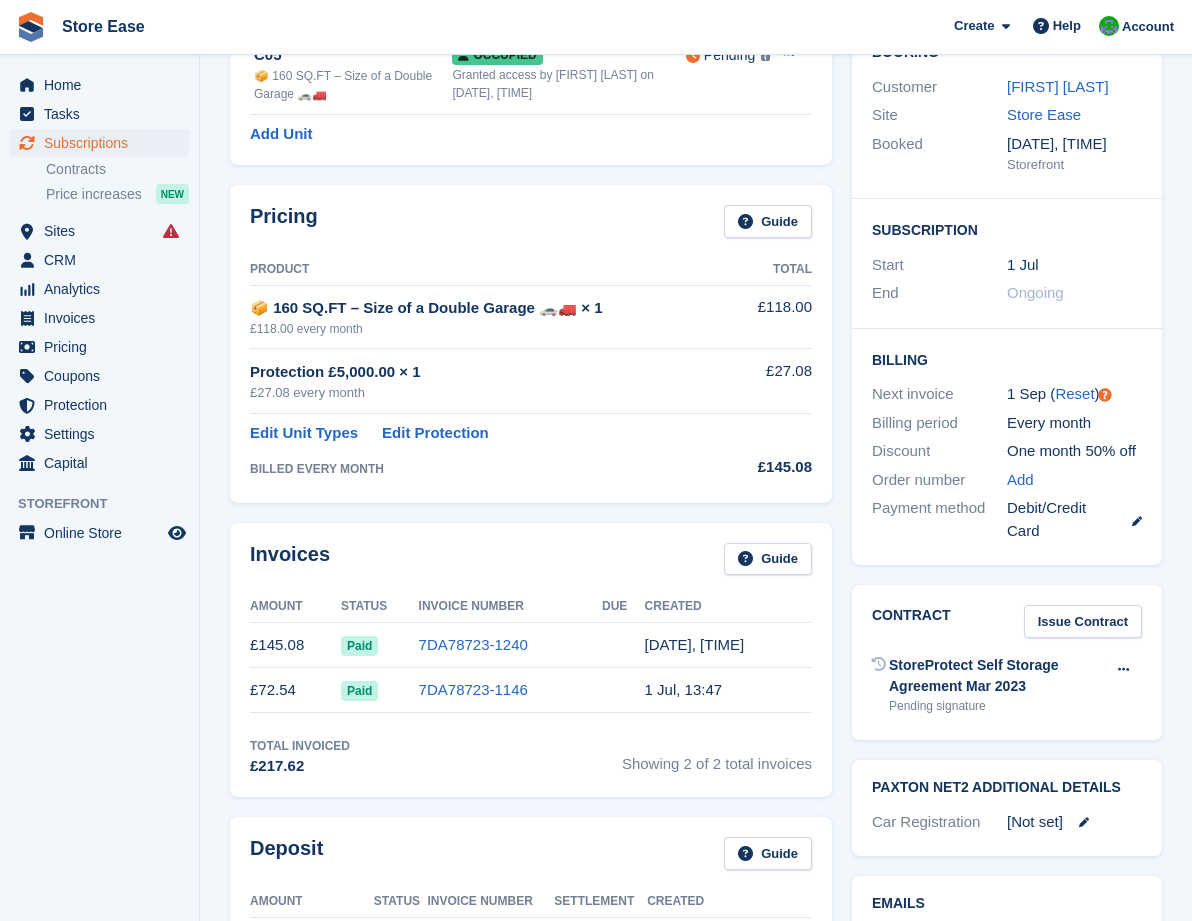 scroll, scrollTop: 0, scrollLeft: 0, axis: both 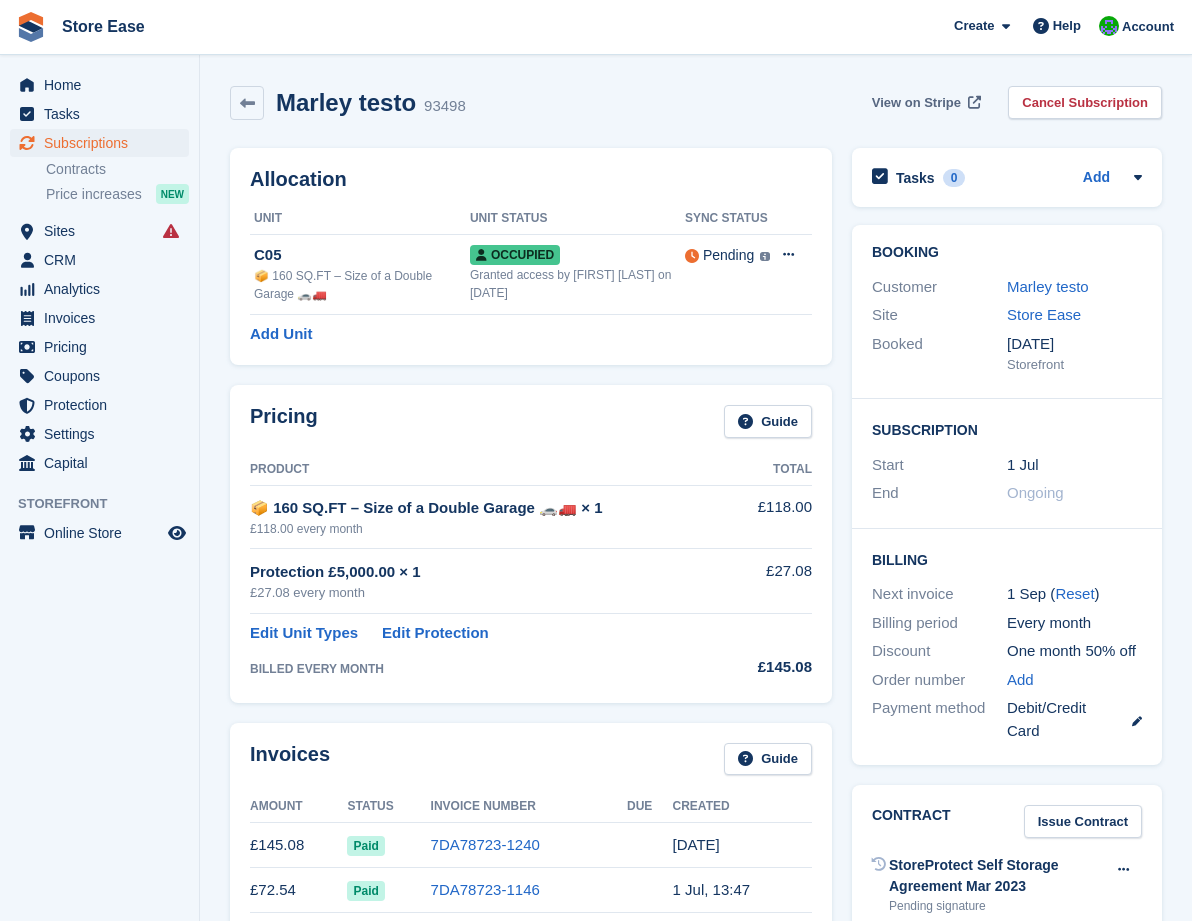 click on "View on Stripe" at bounding box center [916, 103] 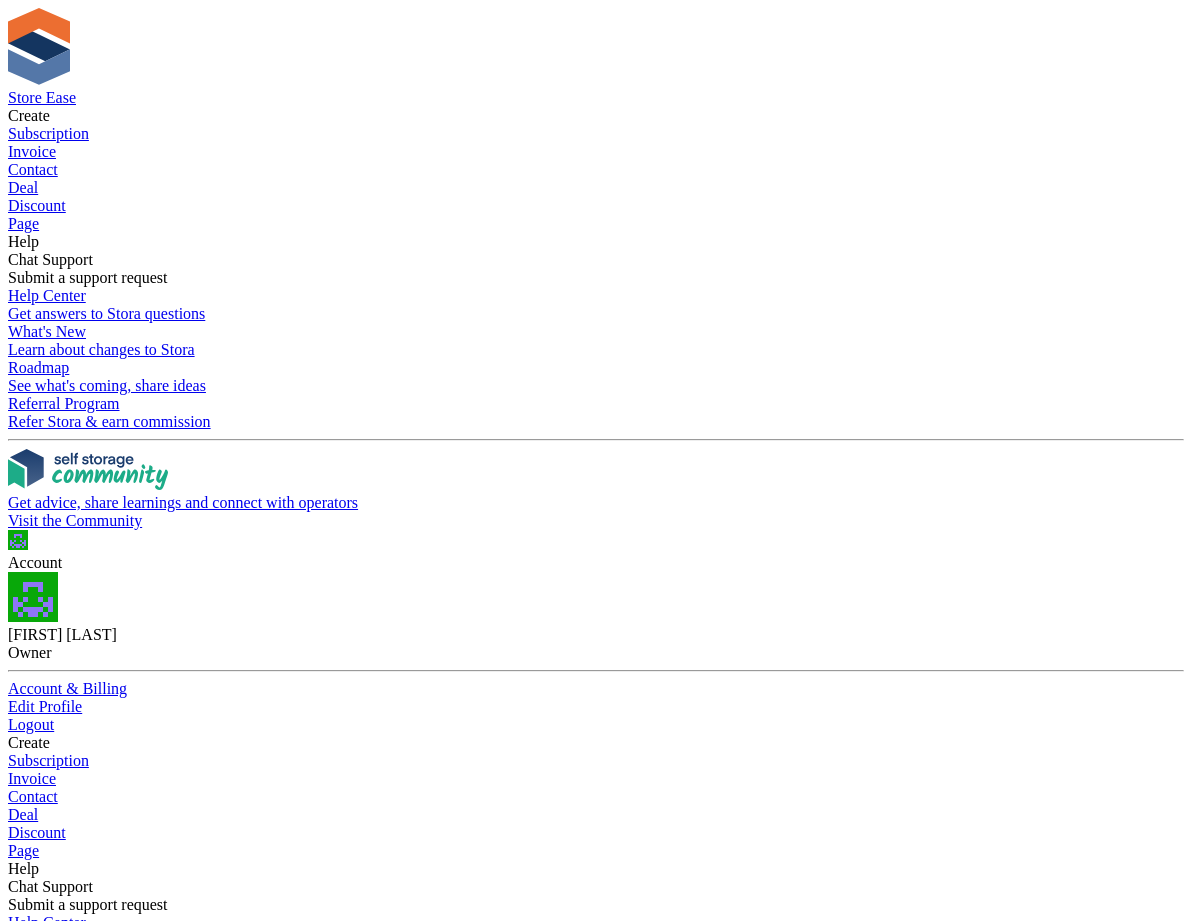 scroll, scrollTop: 0, scrollLeft: 0, axis: both 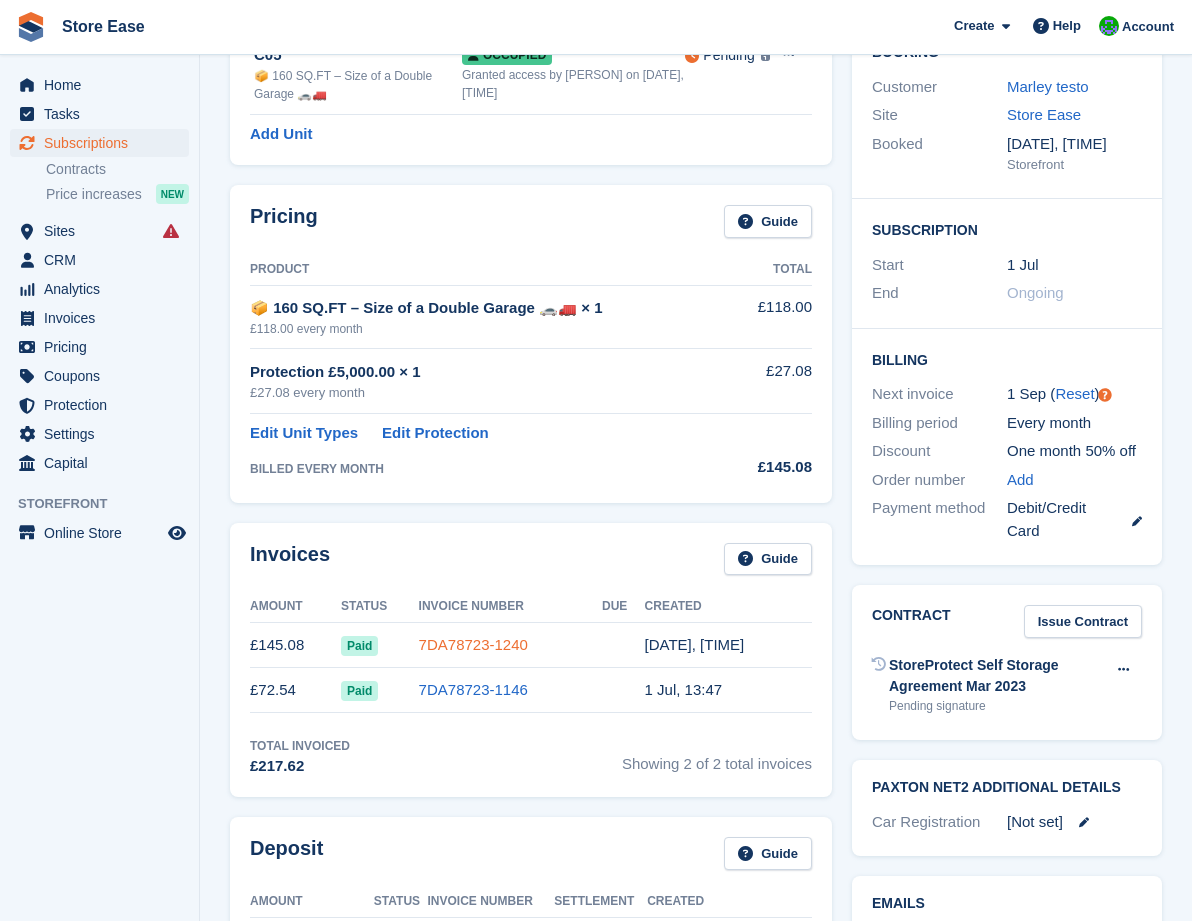 click on "7DA78723-1240" at bounding box center [473, 644] 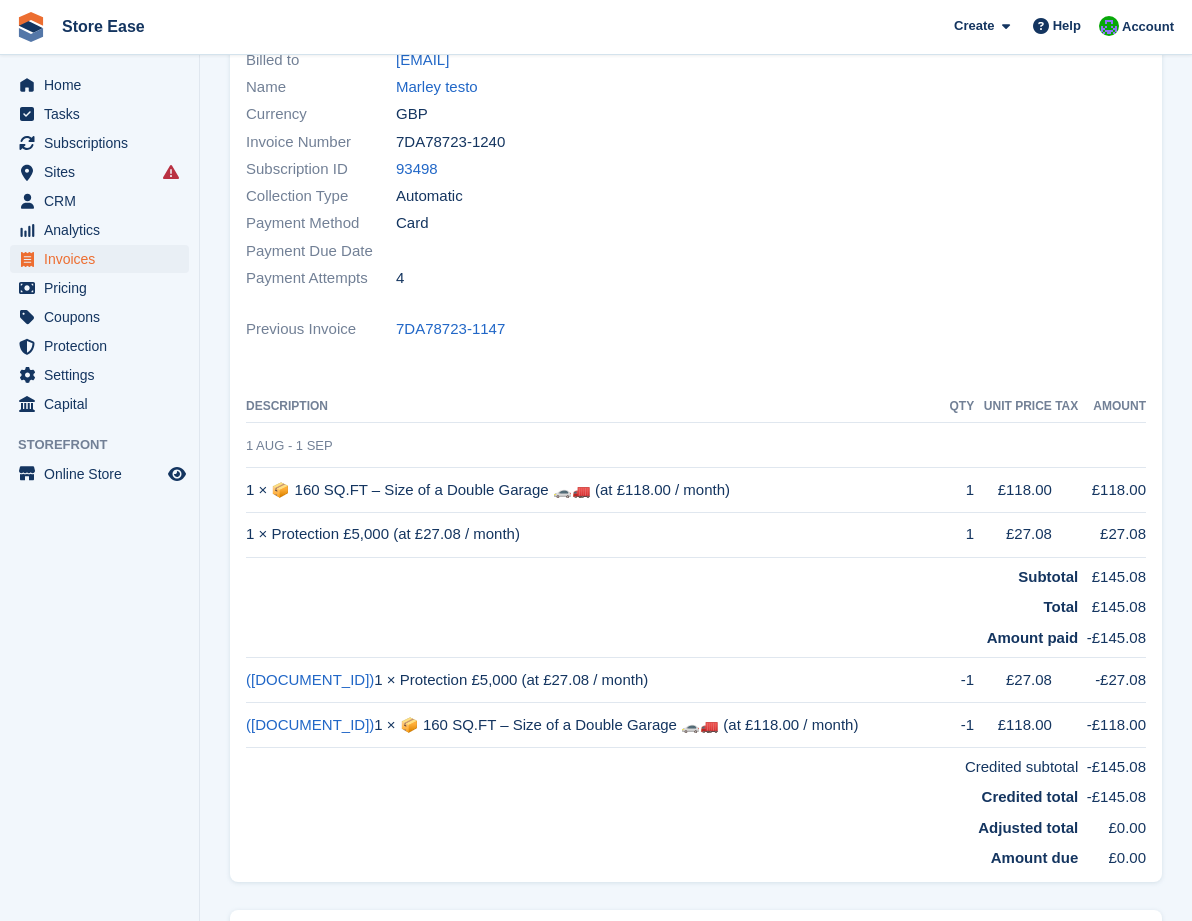 scroll, scrollTop: 0, scrollLeft: 0, axis: both 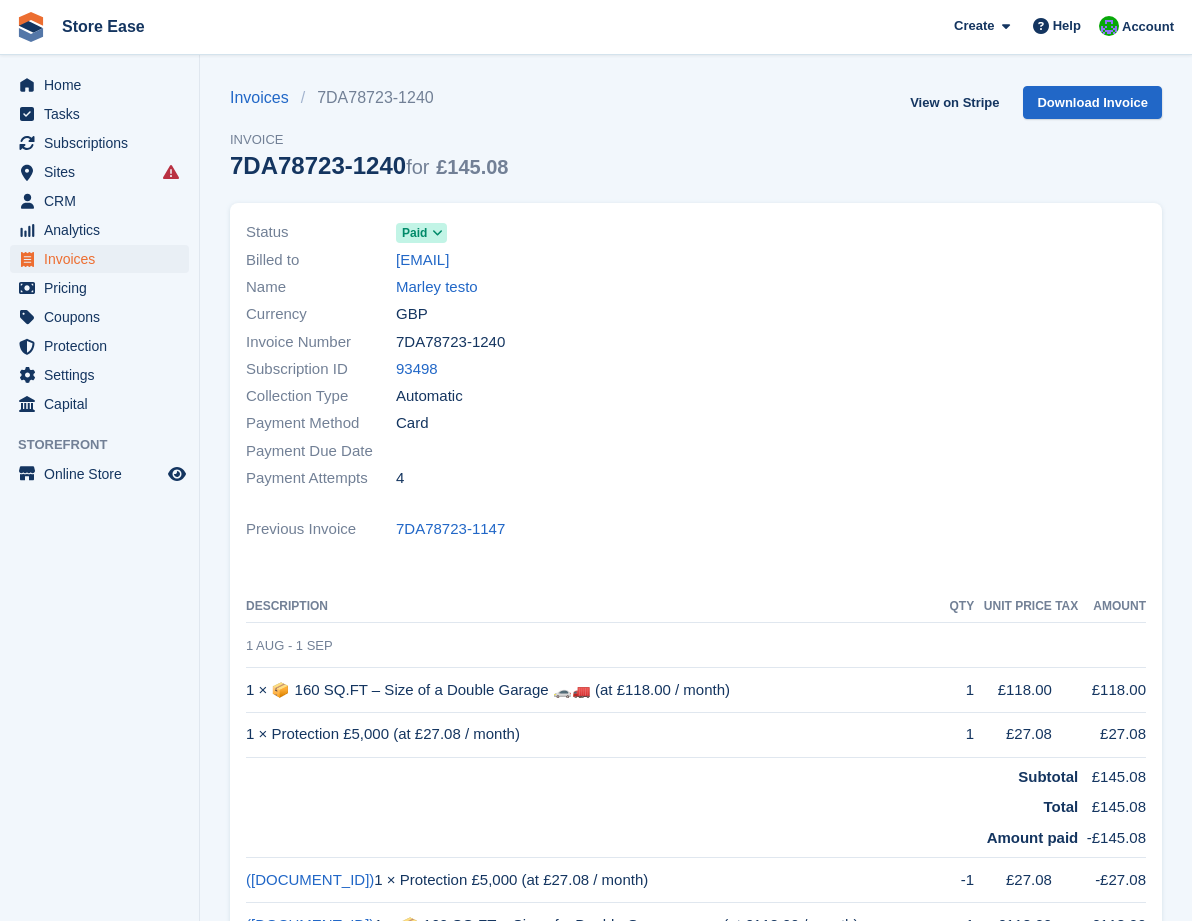 click at bounding box center (437, 233) 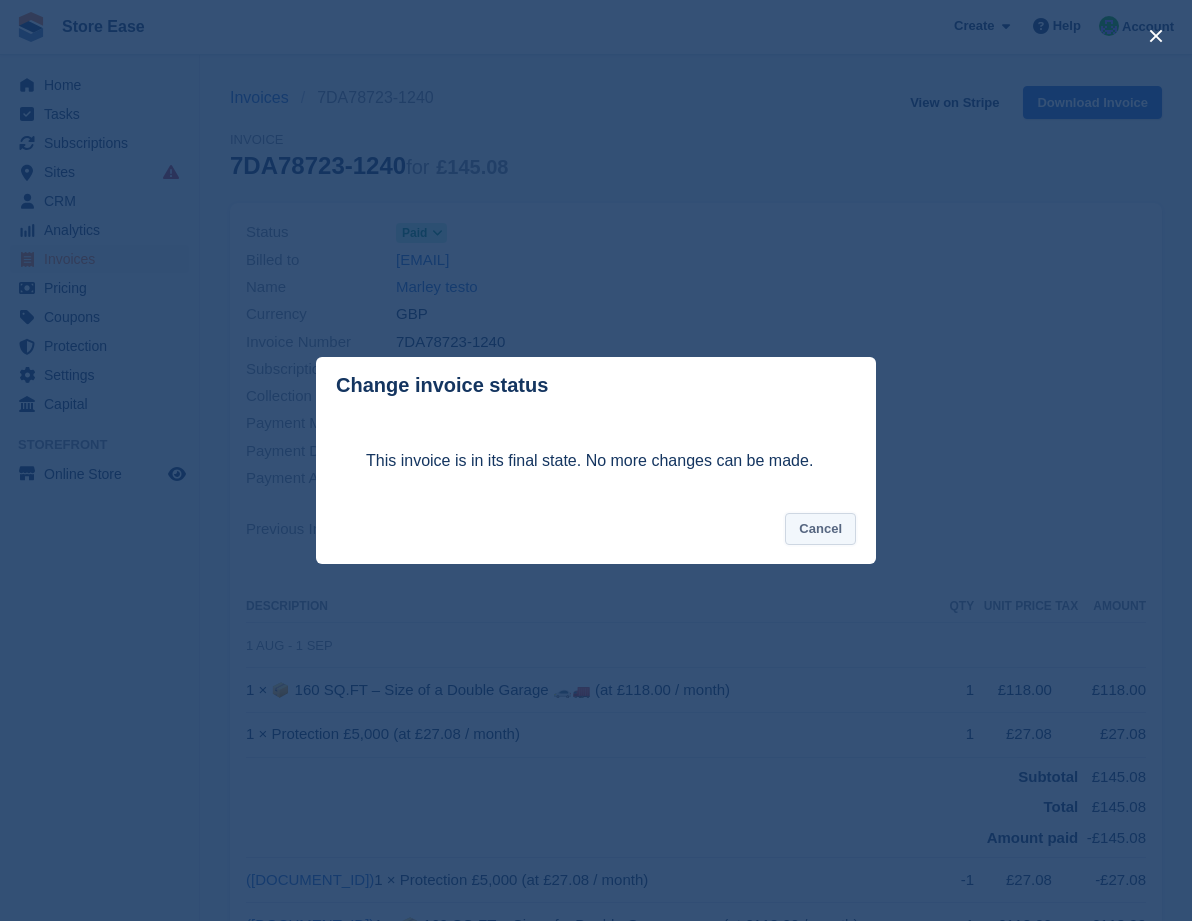 click on "Cancel" at bounding box center (820, 529) 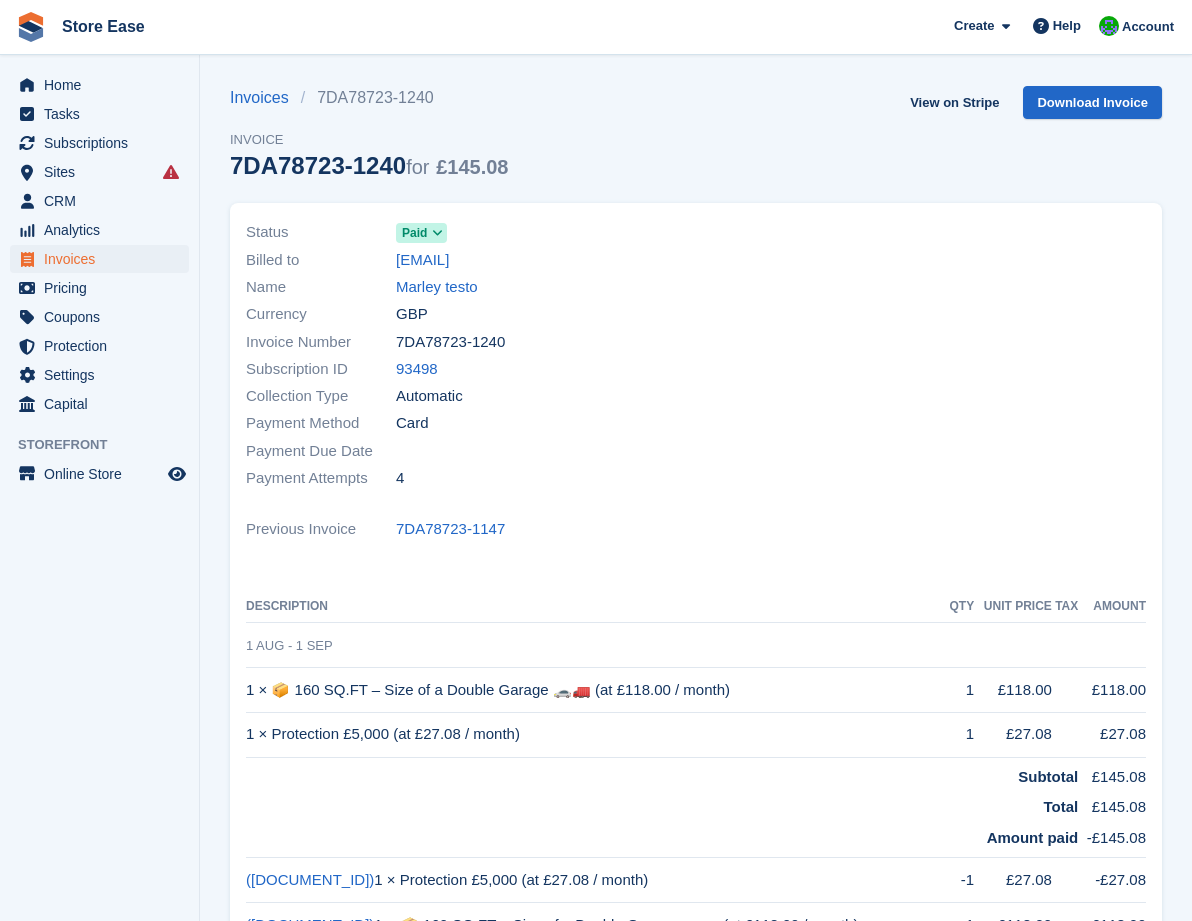 click at bounding box center [437, 233] 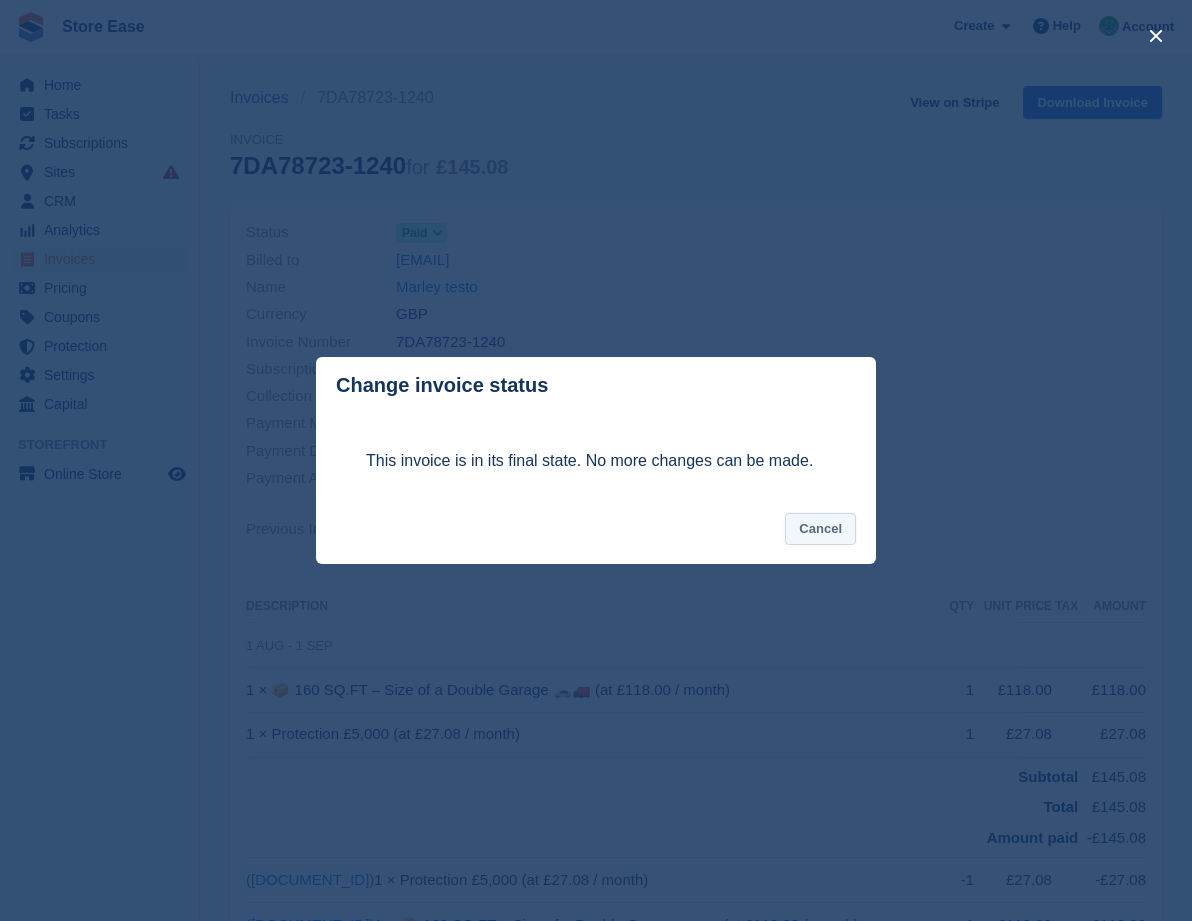click on "Cancel" at bounding box center [820, 529] 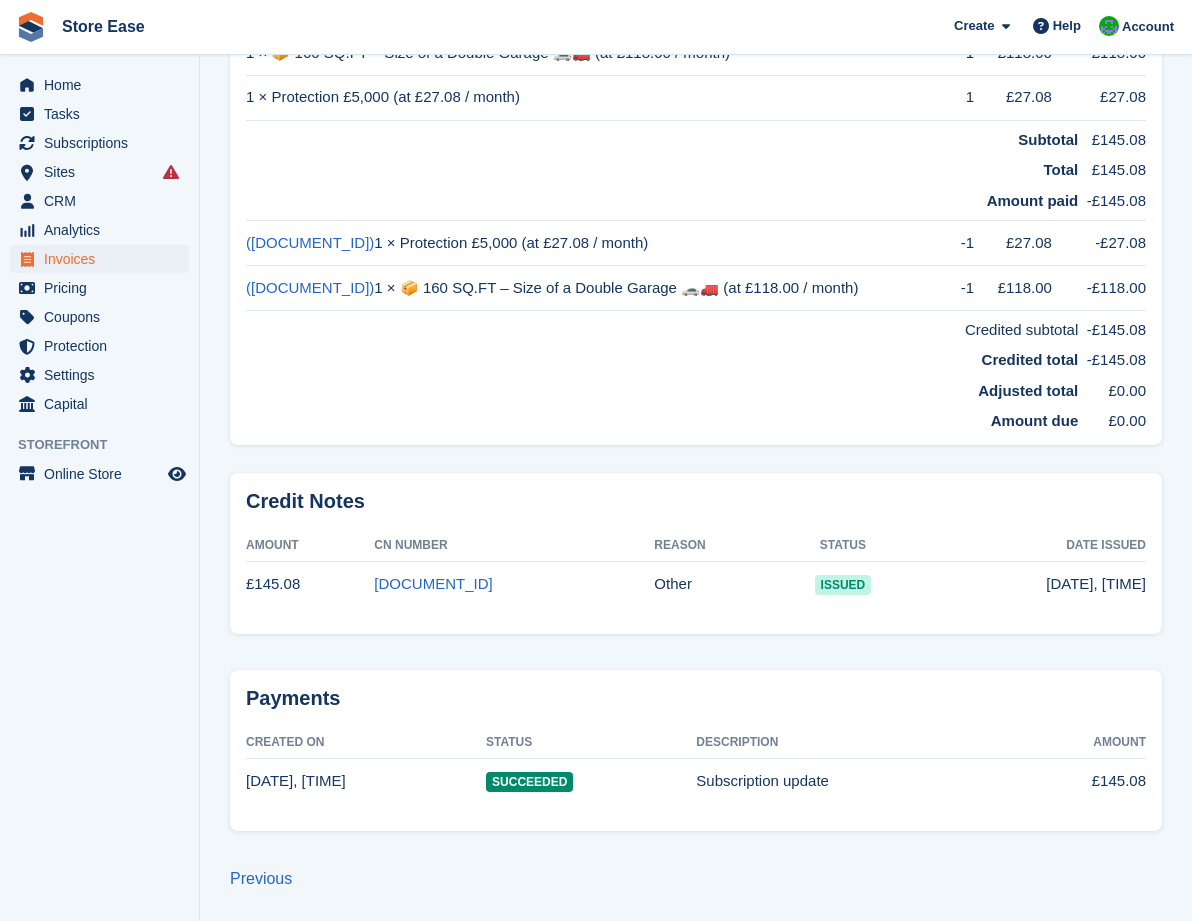 scroll, scrollTop: 0, scrollLeft: 0, axis: both 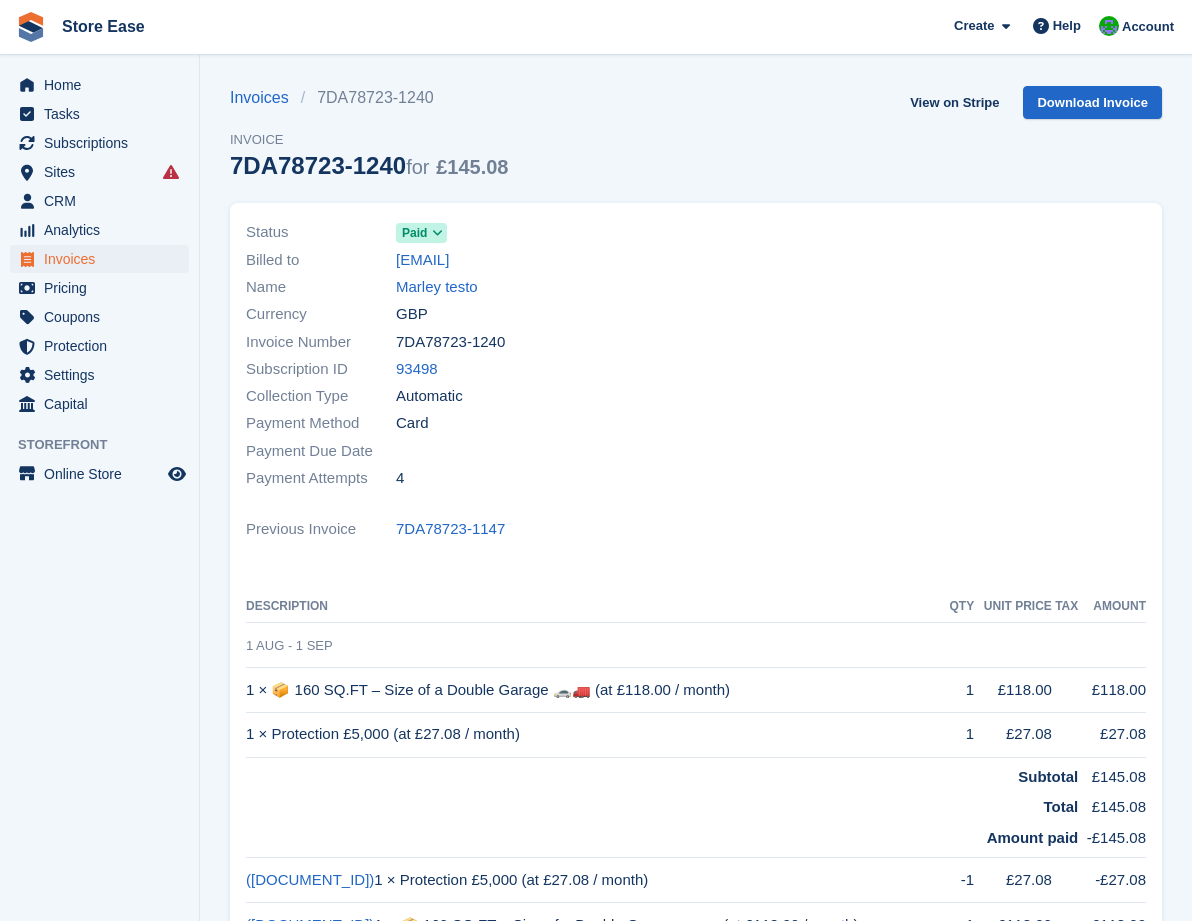 click at bounding box center (437, 233) 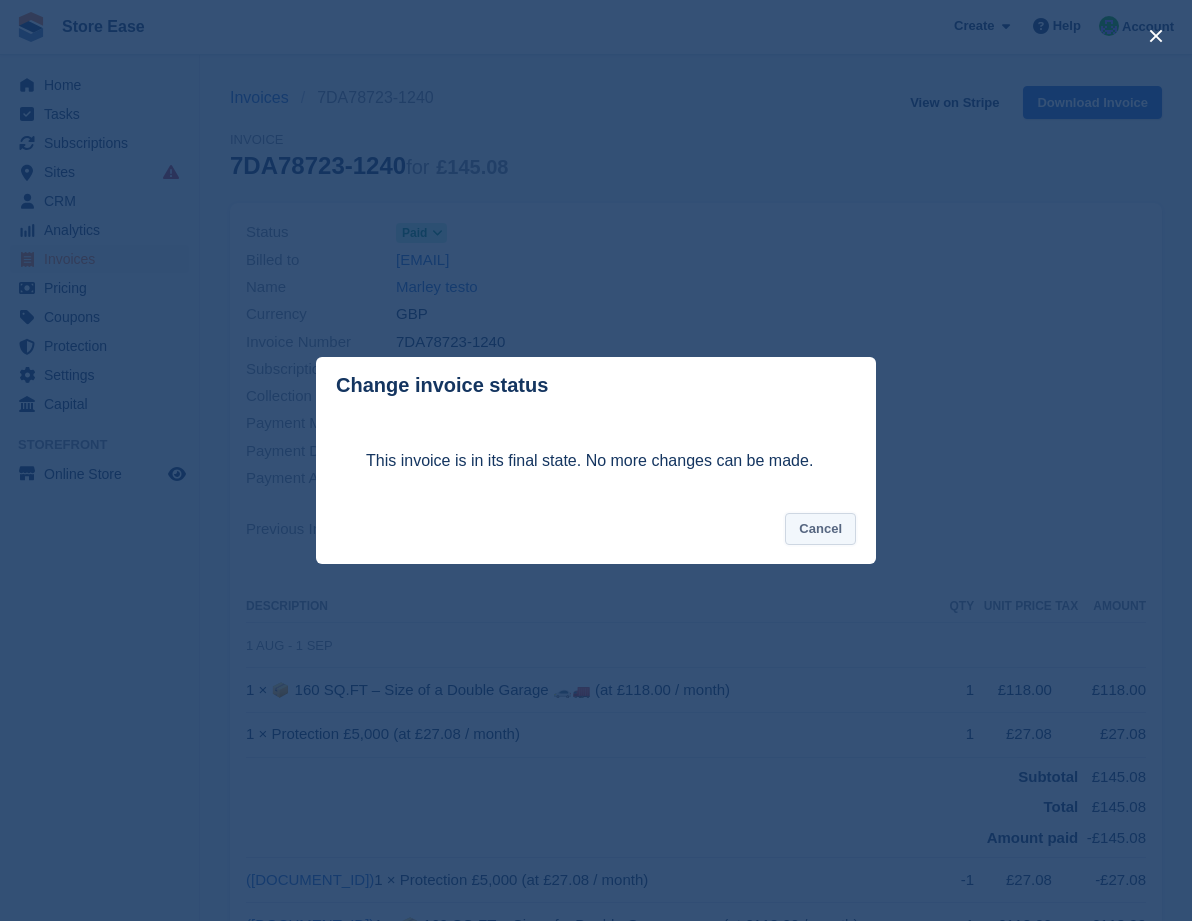 click on "Cancel" at bounding box center (820, 529) 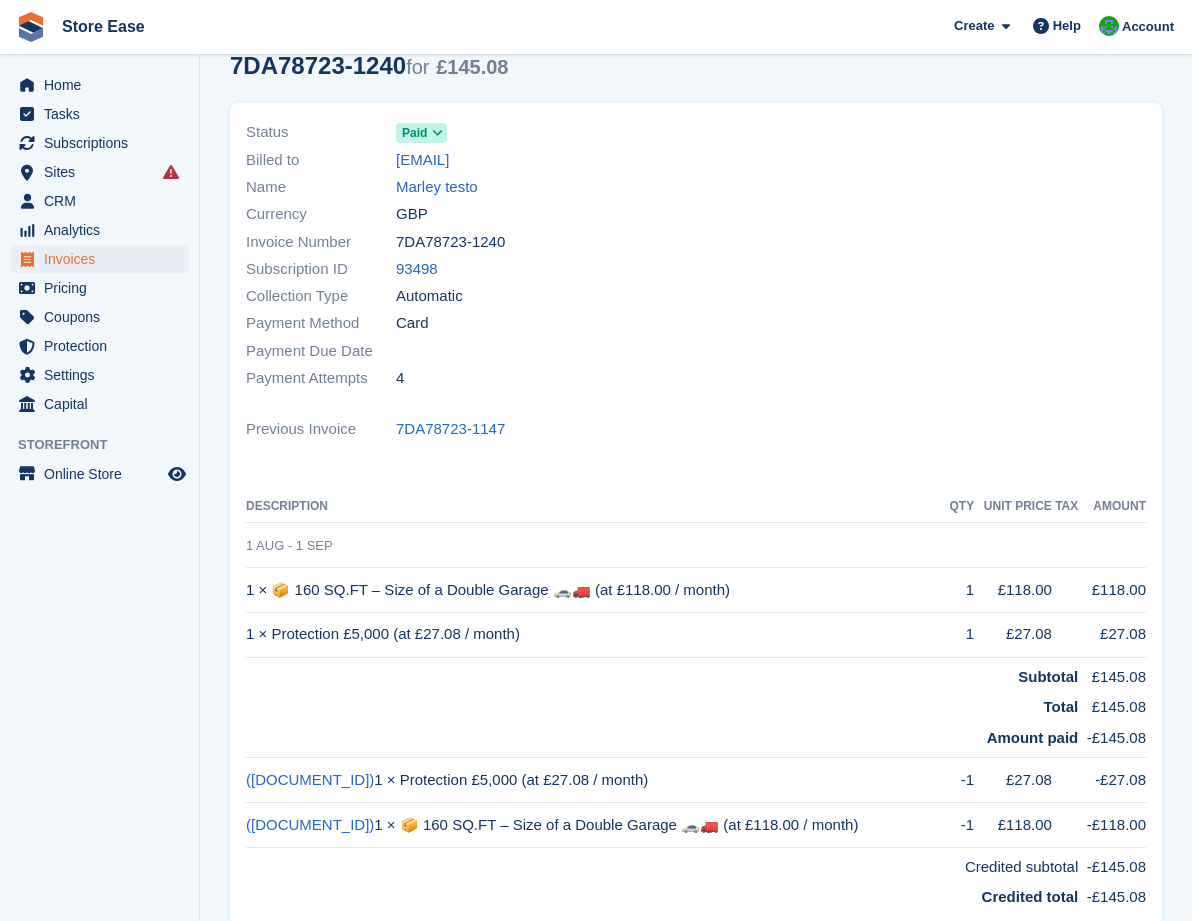 scroll, scrollTop: 0, scrollLeft: 0, axis: both 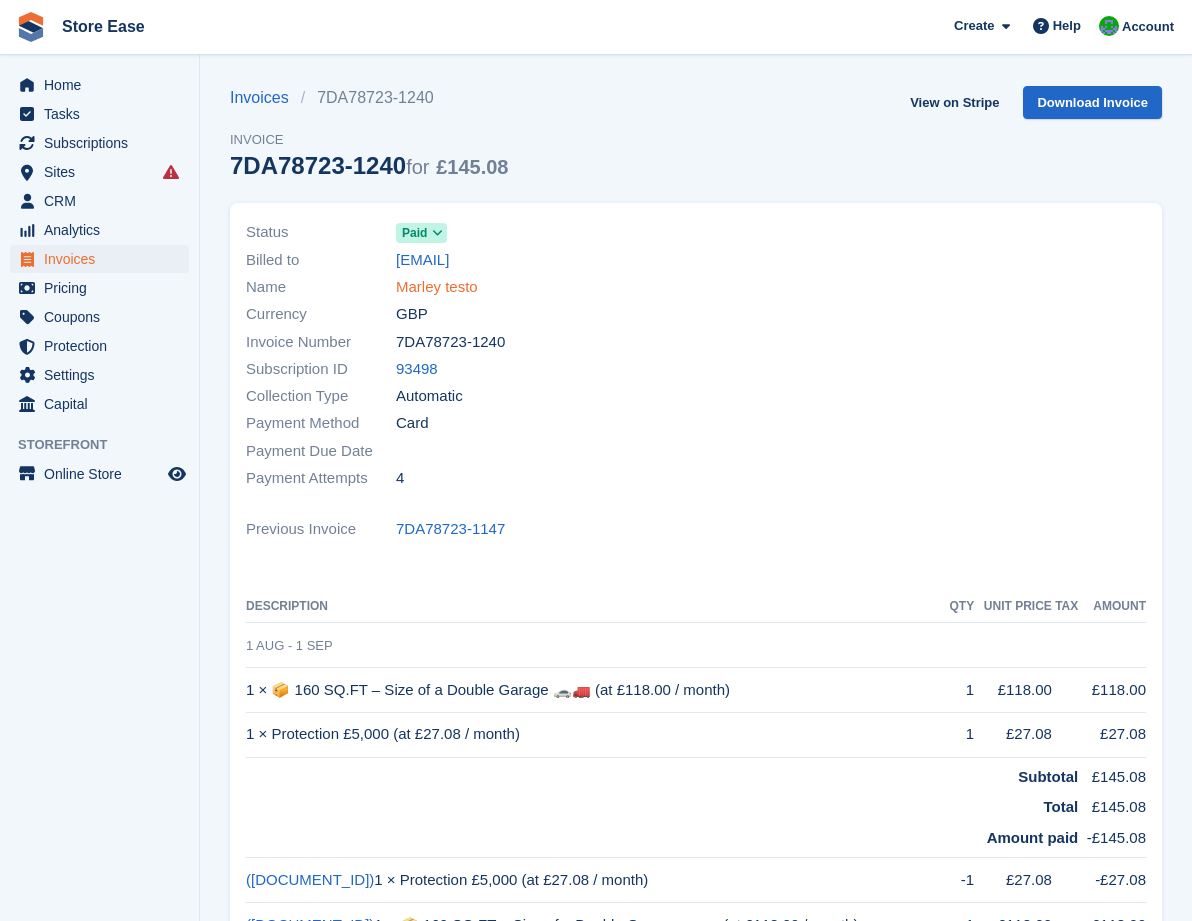 click on "Marley testo" at bounding box center (437, 287) 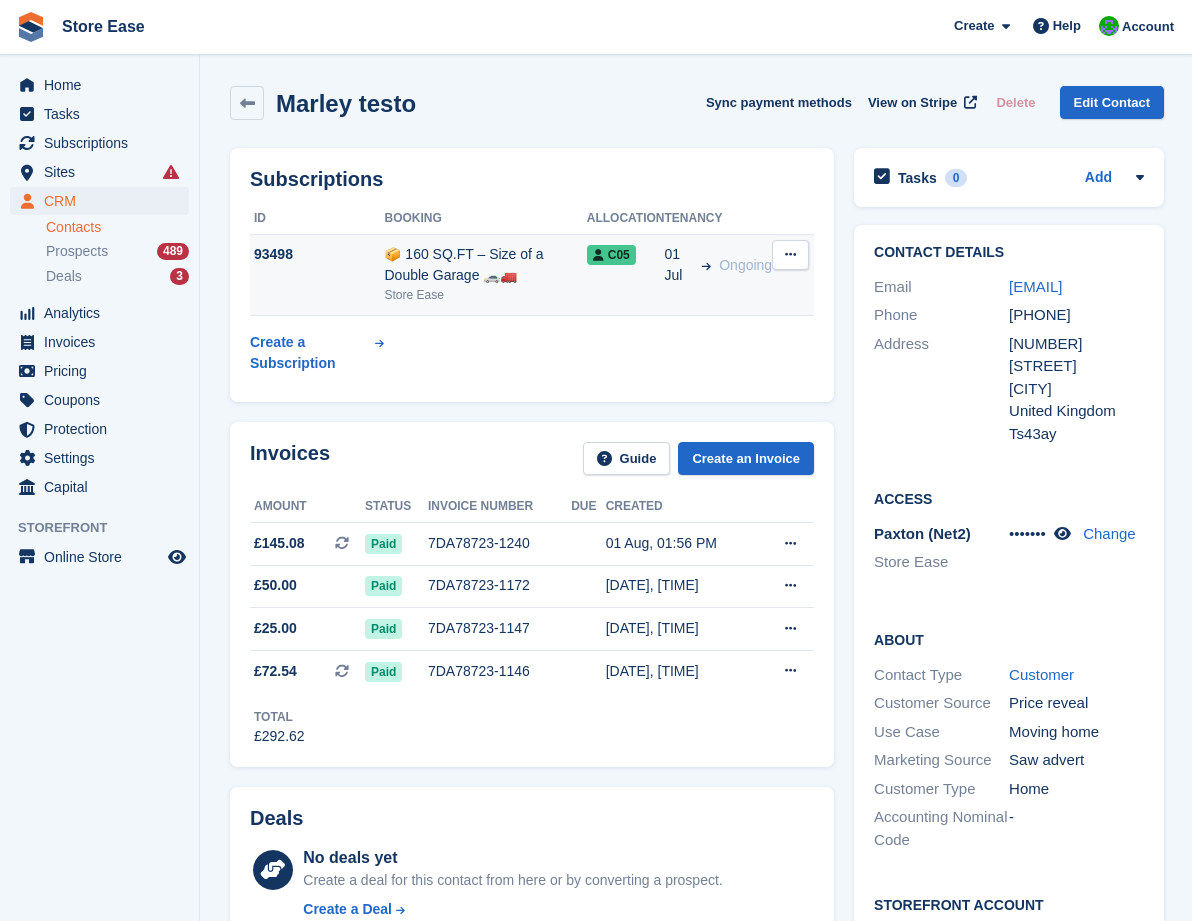 click on "📦 160 SQ.FT – Size of a Double Garage 🚗🚛" at bounding box center (485, 265) 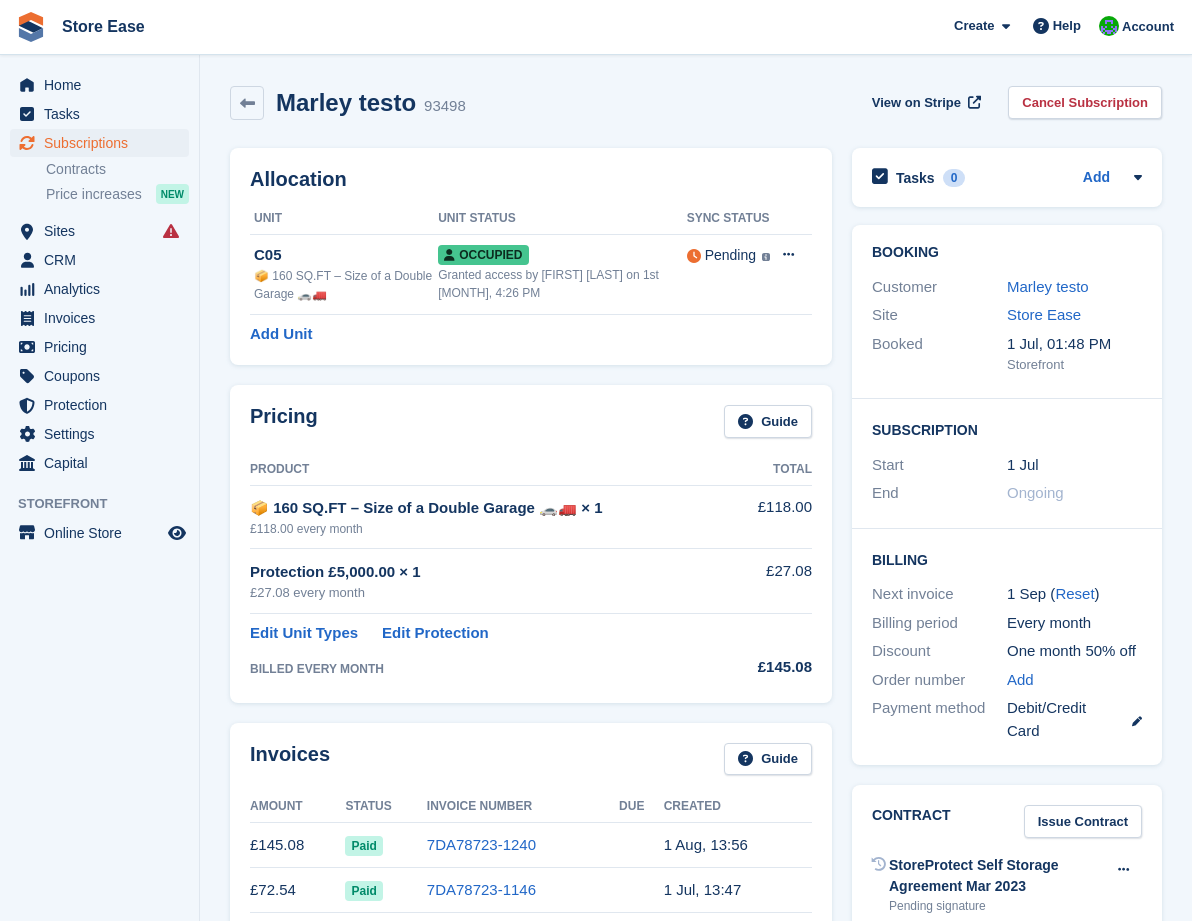 scroll, scrollTop: 0, scrollLeft: 0, axis: both 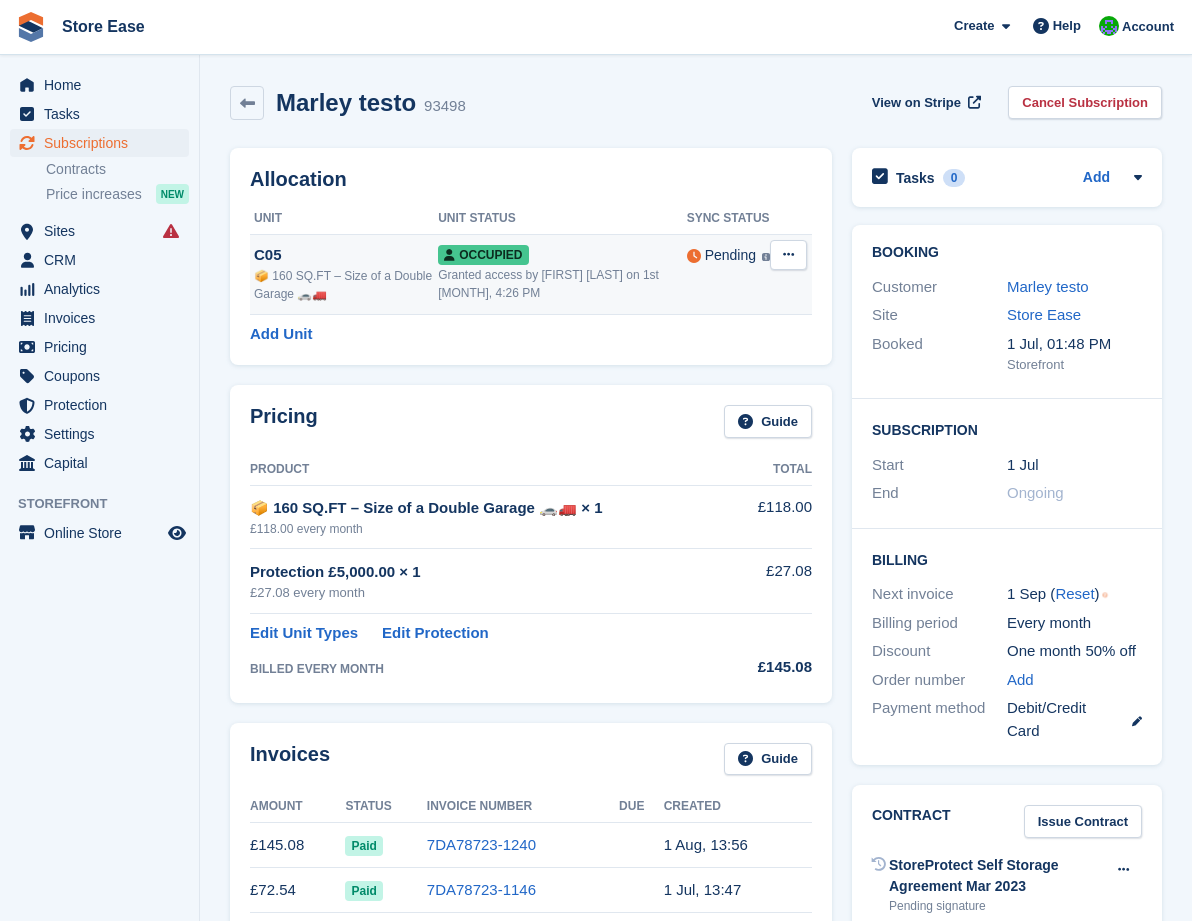click at bounding box center [788, 255] 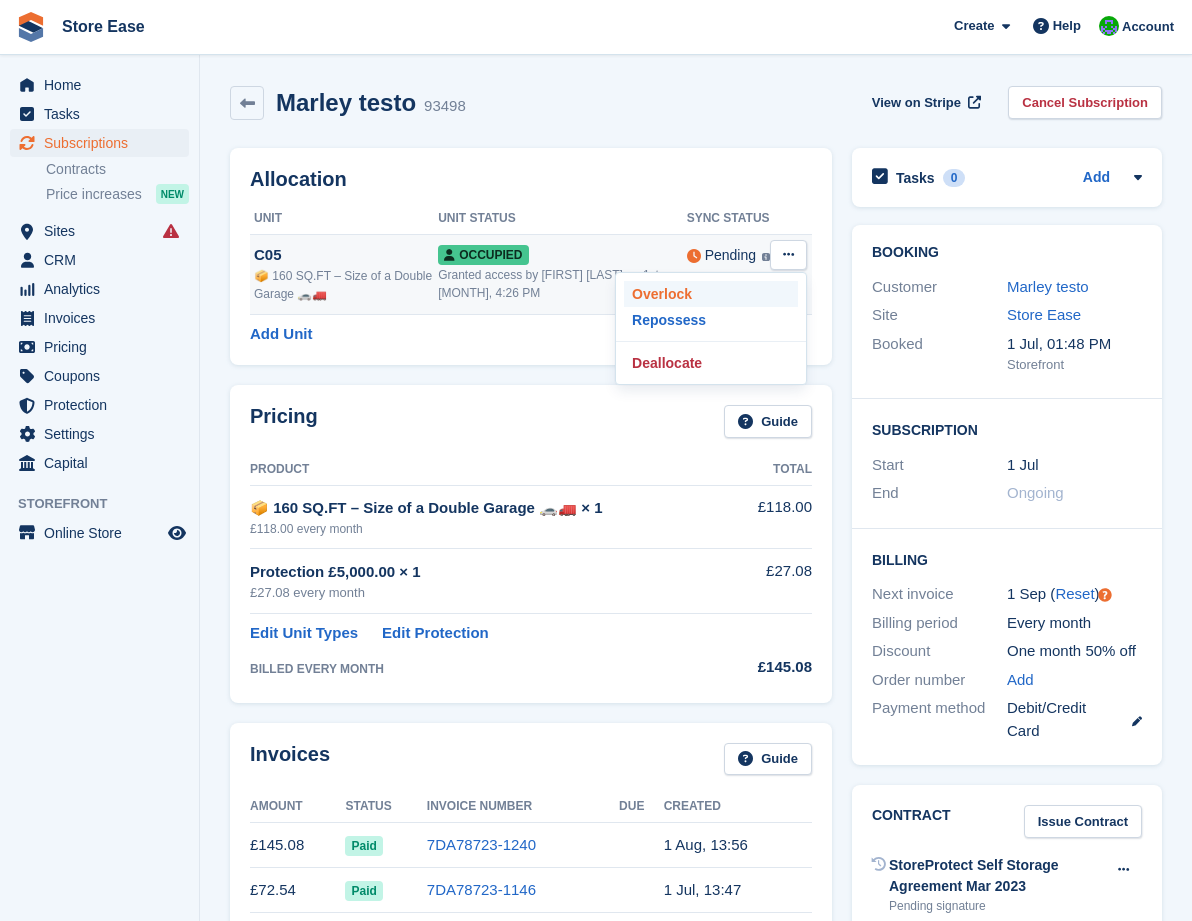 click on "Overlock" at bounding box center [711, 294] 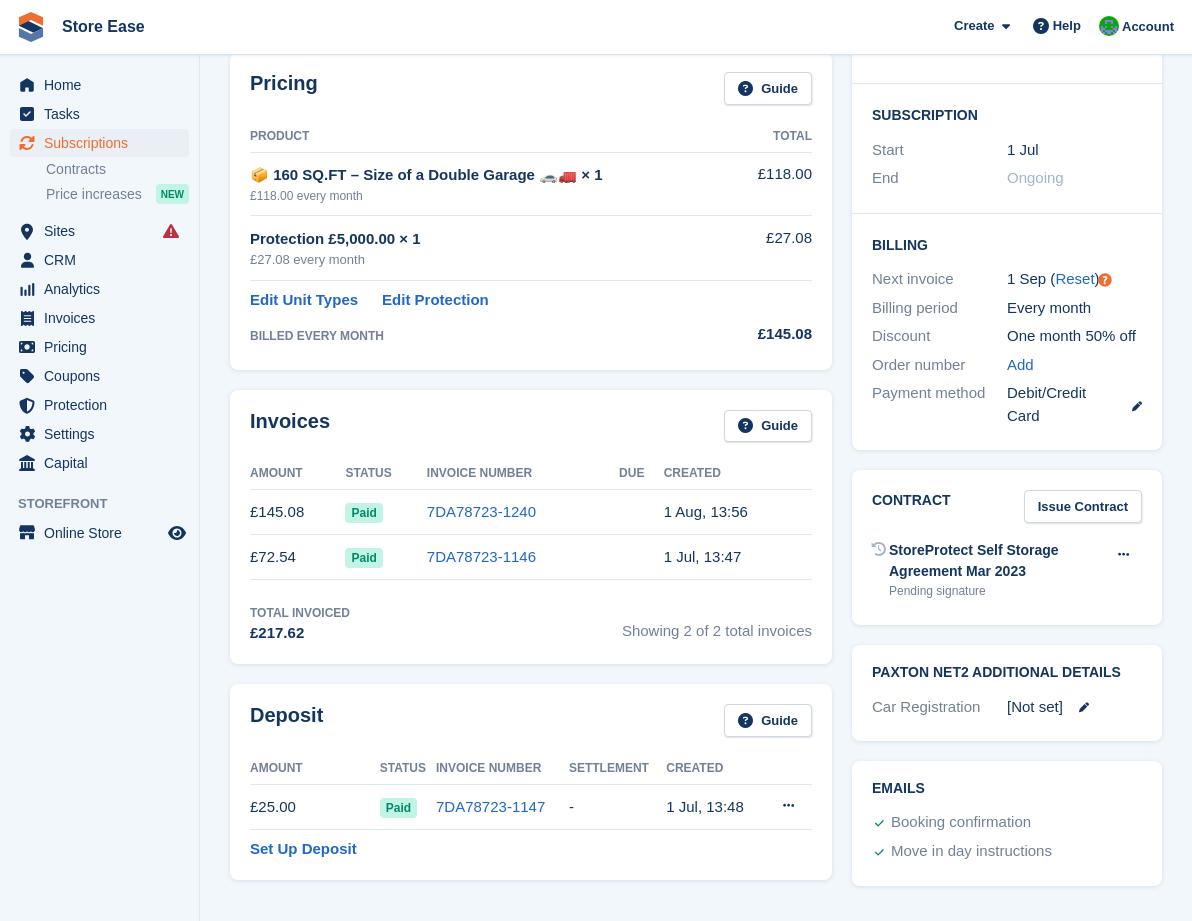 scroll, scrollTop: 0, scrollLeft: 0, axis: both 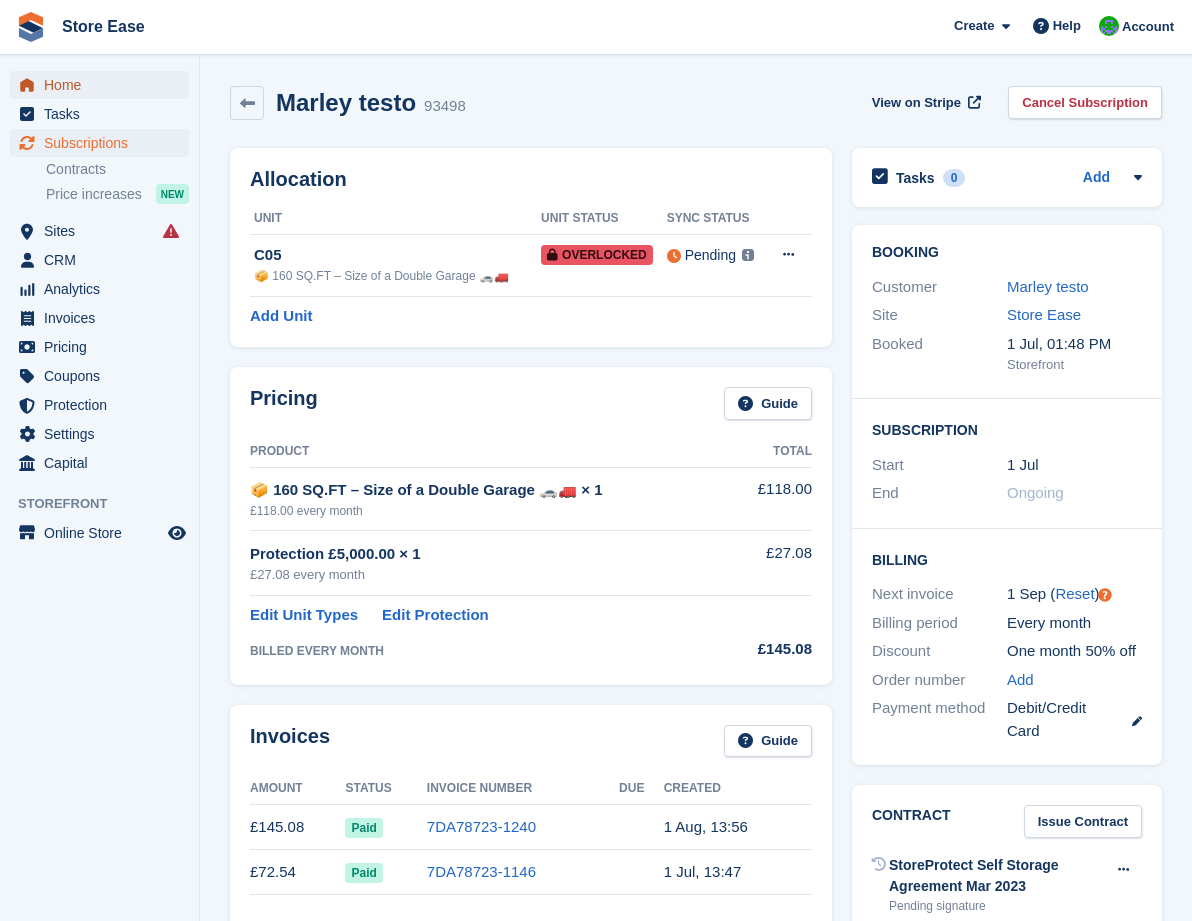 click on "Home" at bounding box center [104, 85] 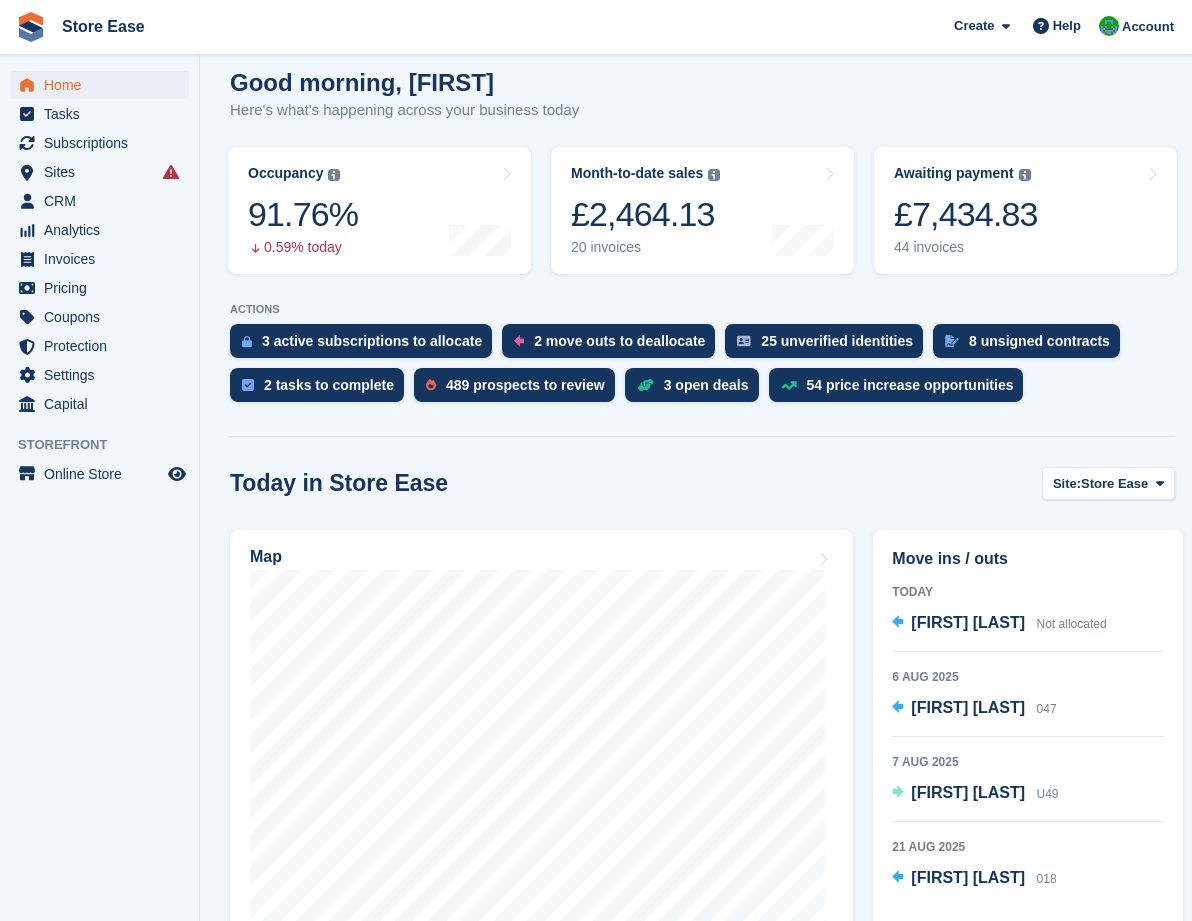 scroll, scrollTop: 300, scrollLeft: 0, axis: vertical 